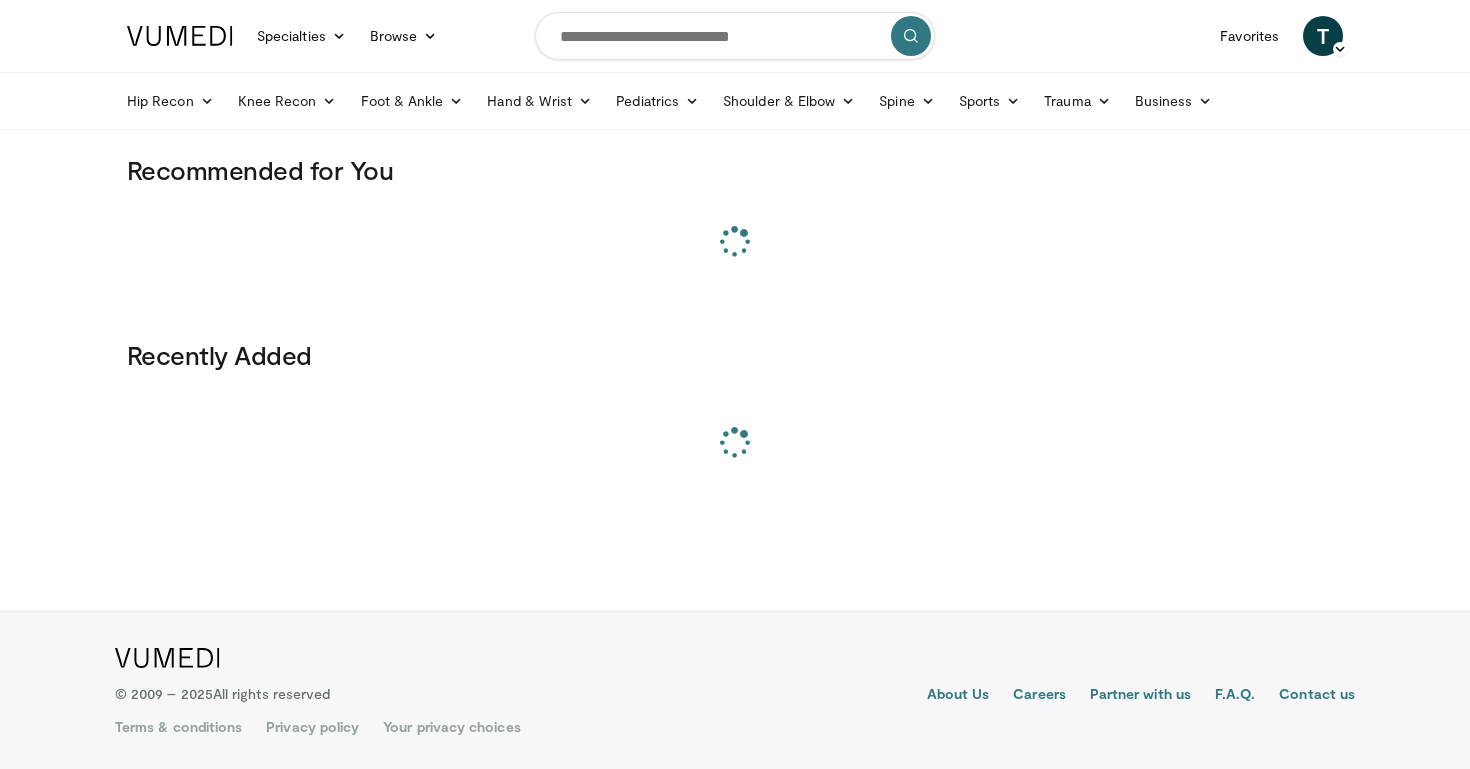 scroll, scrollTop: 0, scrollLeft: 0, axis: both 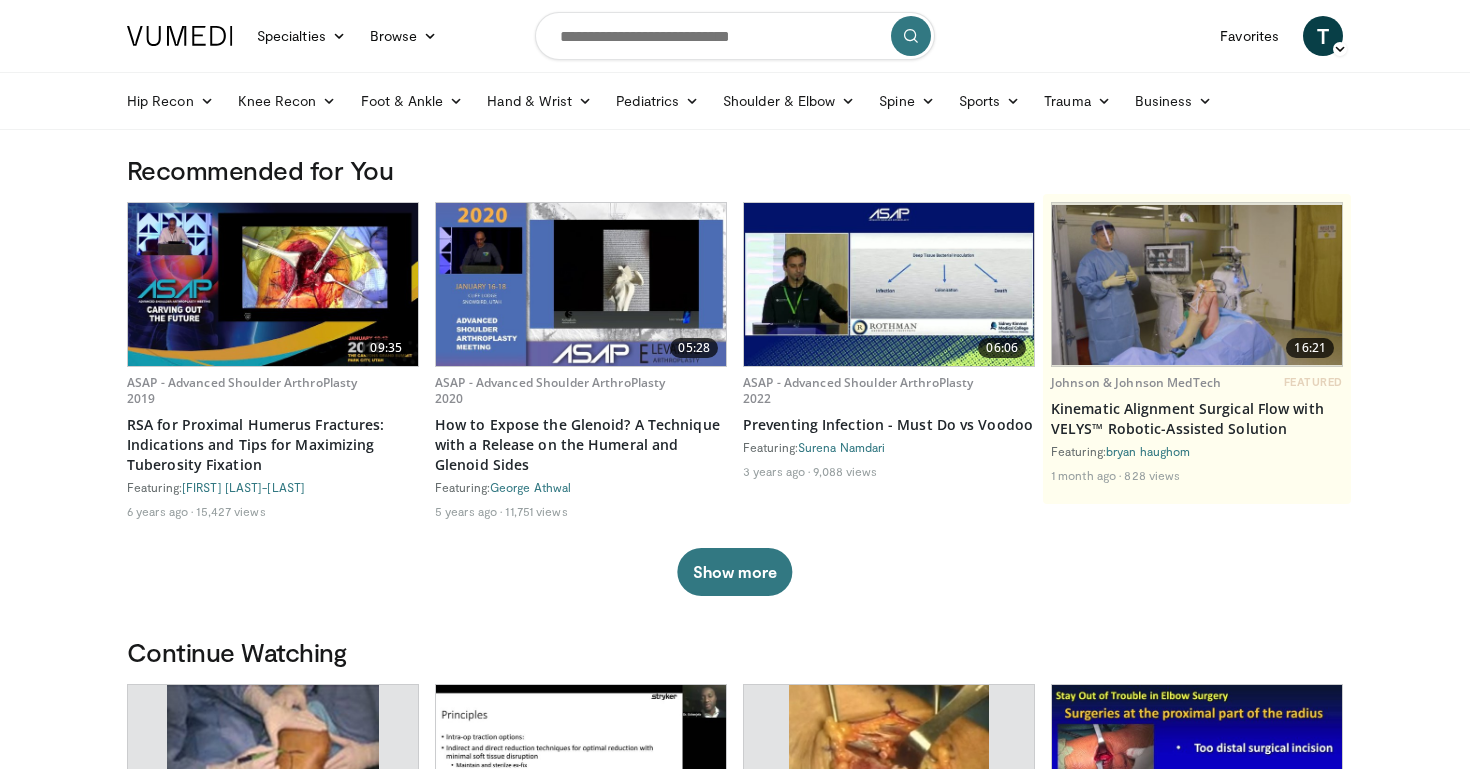 click at bounding box center [735, 36] 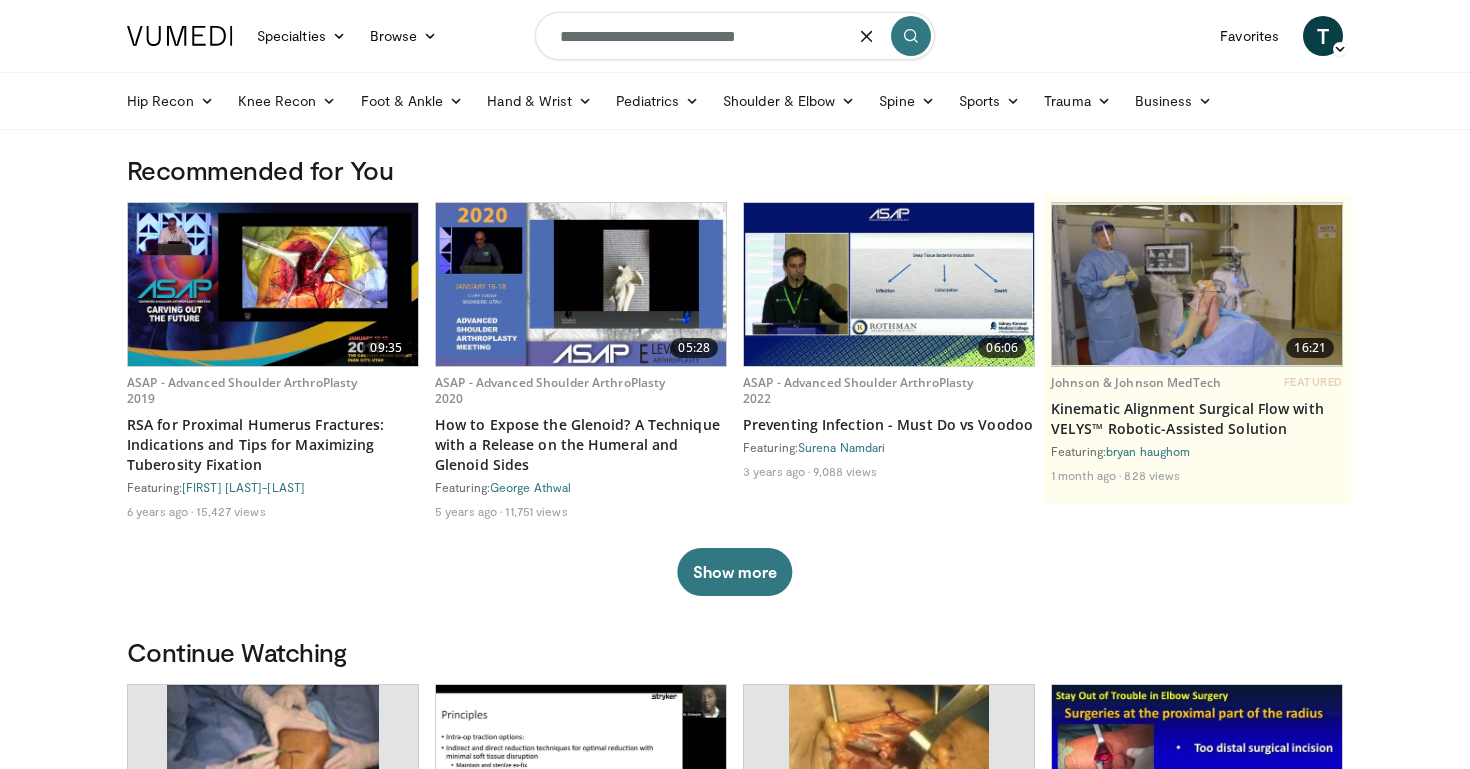 type on "**********" 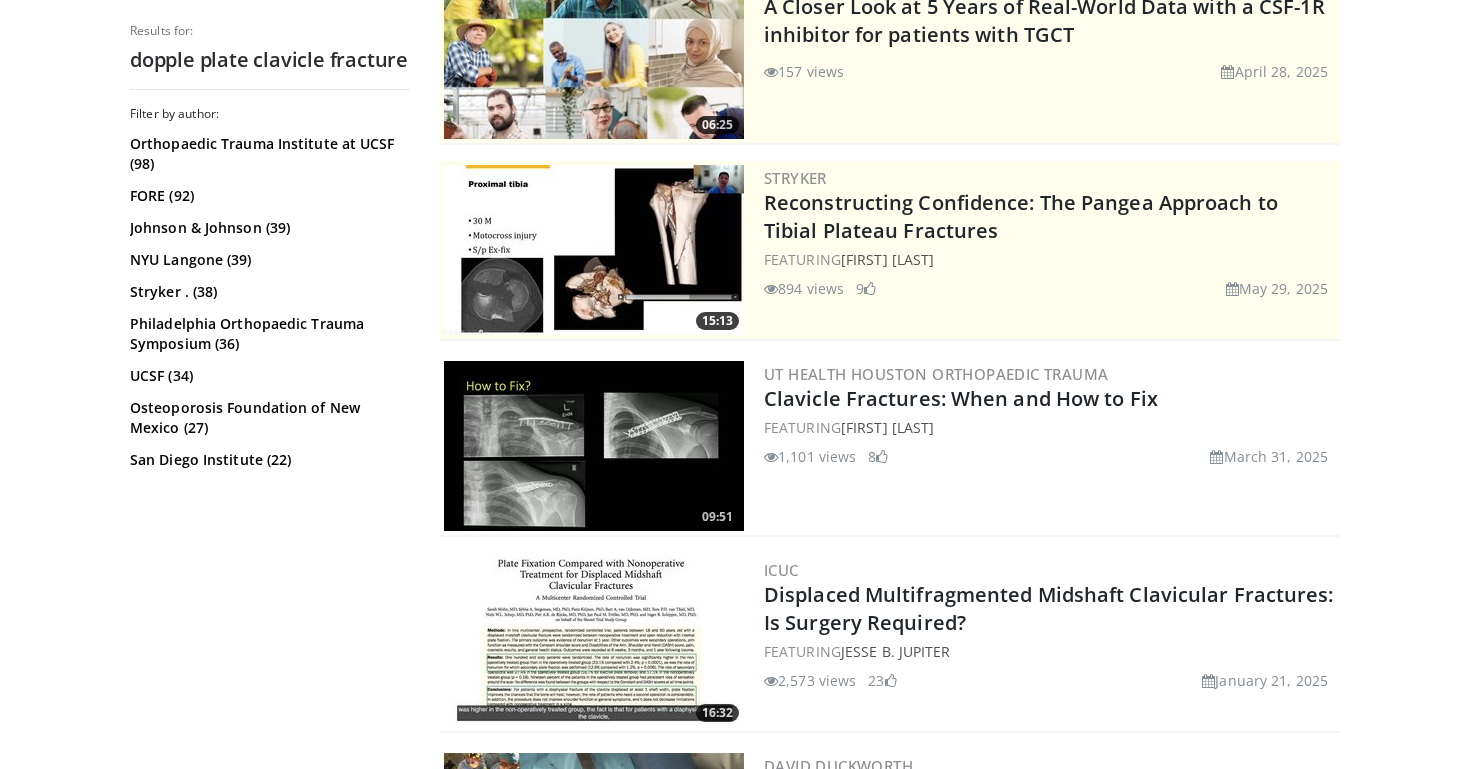 scroll, scrollTop: 260, scrollLeft: 0, axis: vertical 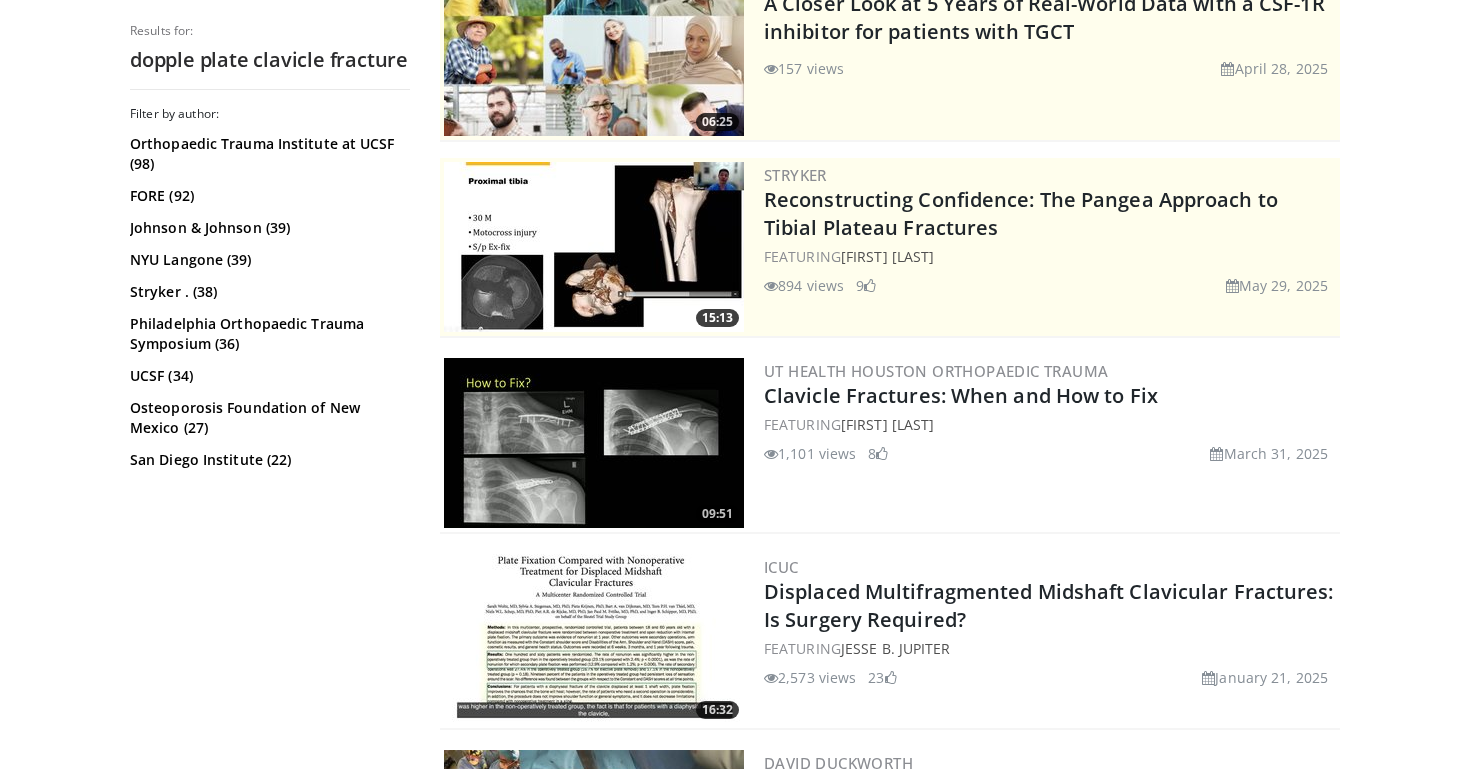 click at bounding box center (594, 443) 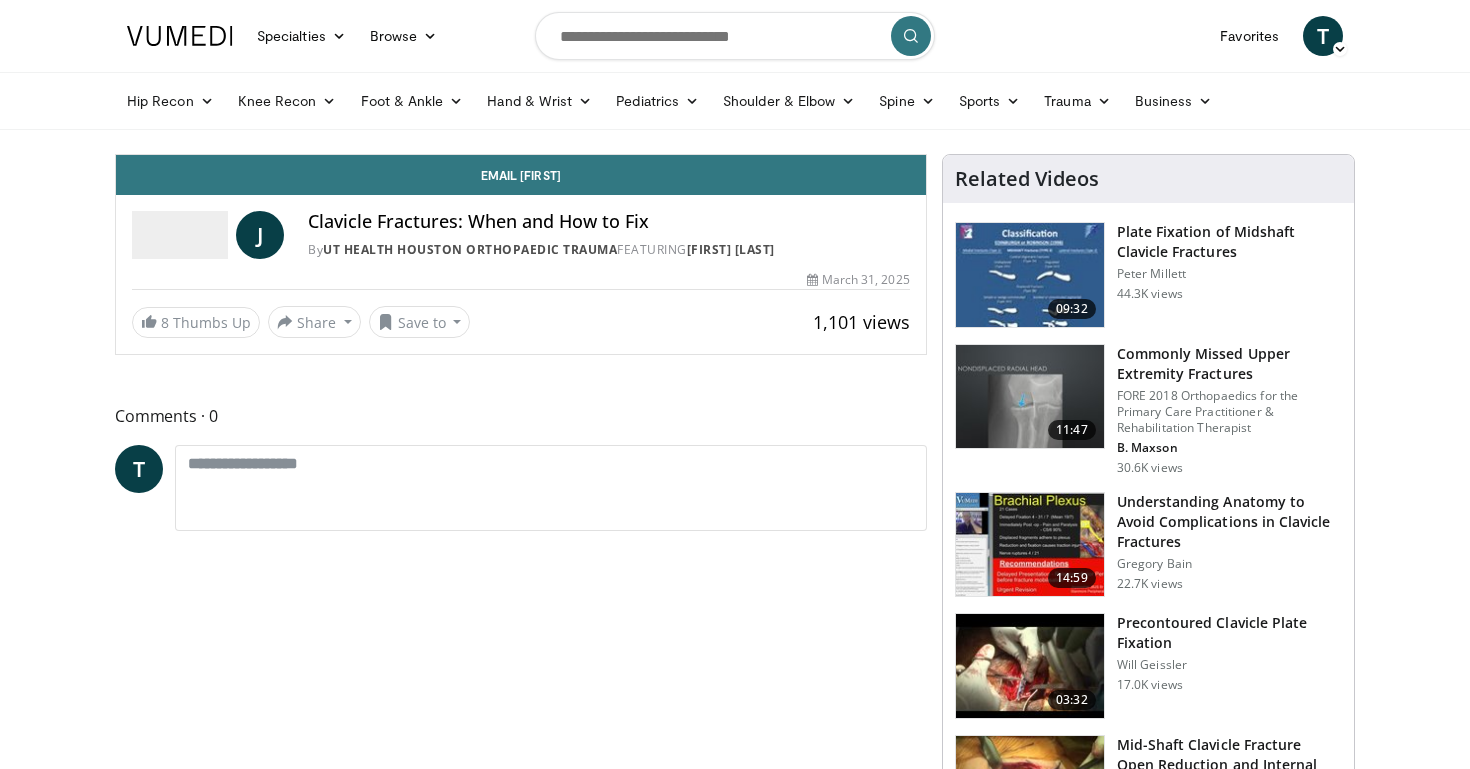 scroll, scrollTop: 0, scrollLeft: 0, axis: both 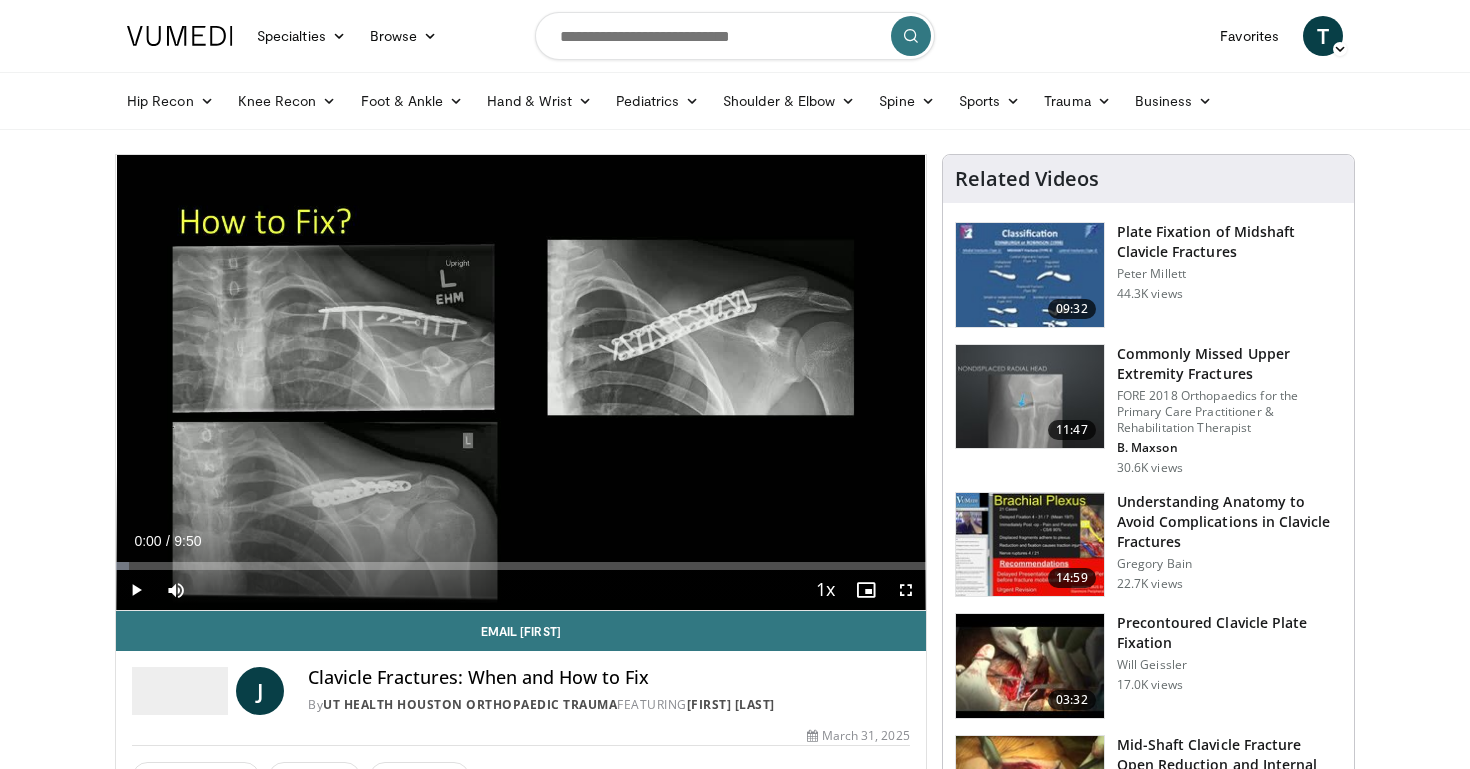 click at bounding box center [906, 590] 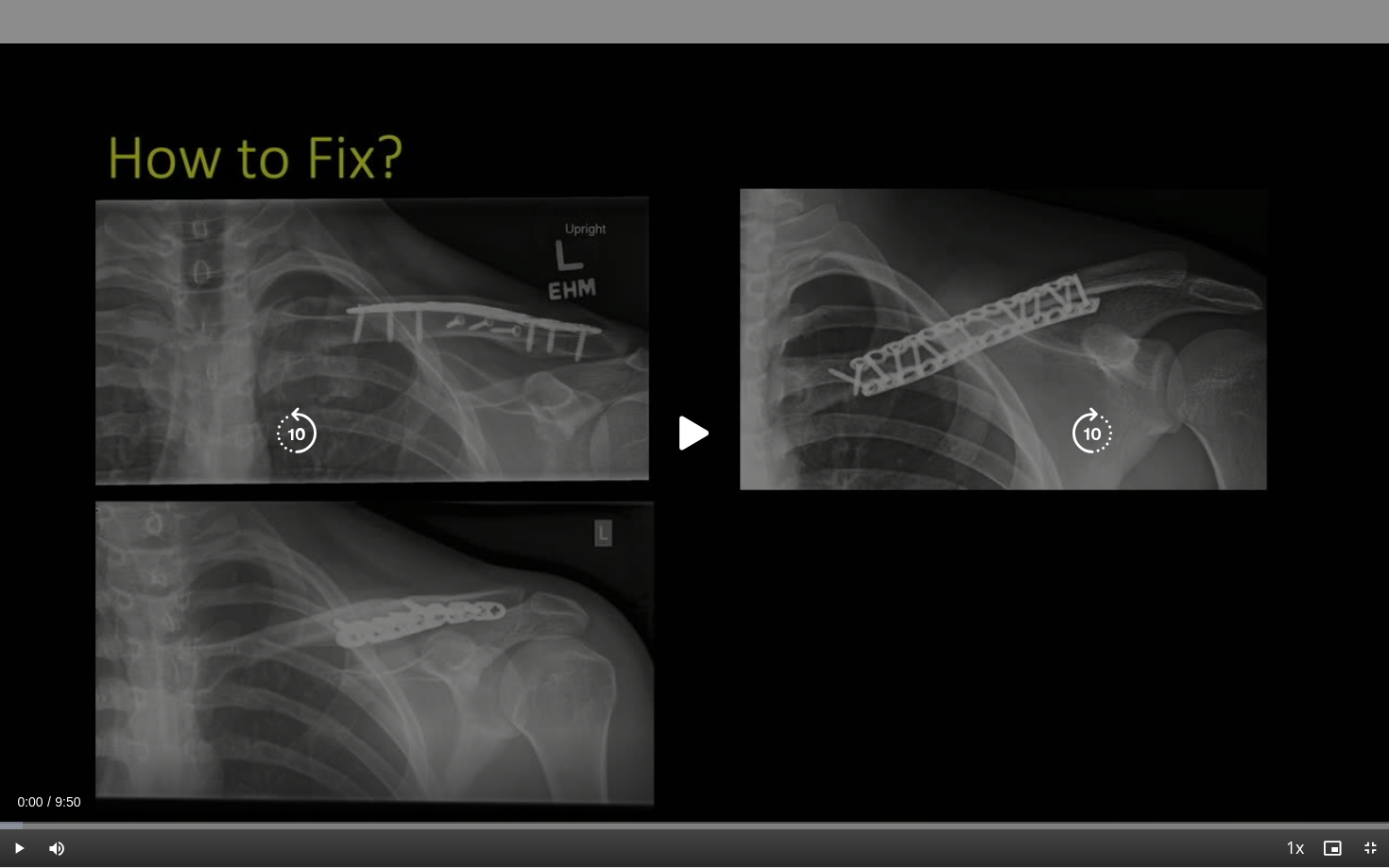 click at bounding box center [694, 434] 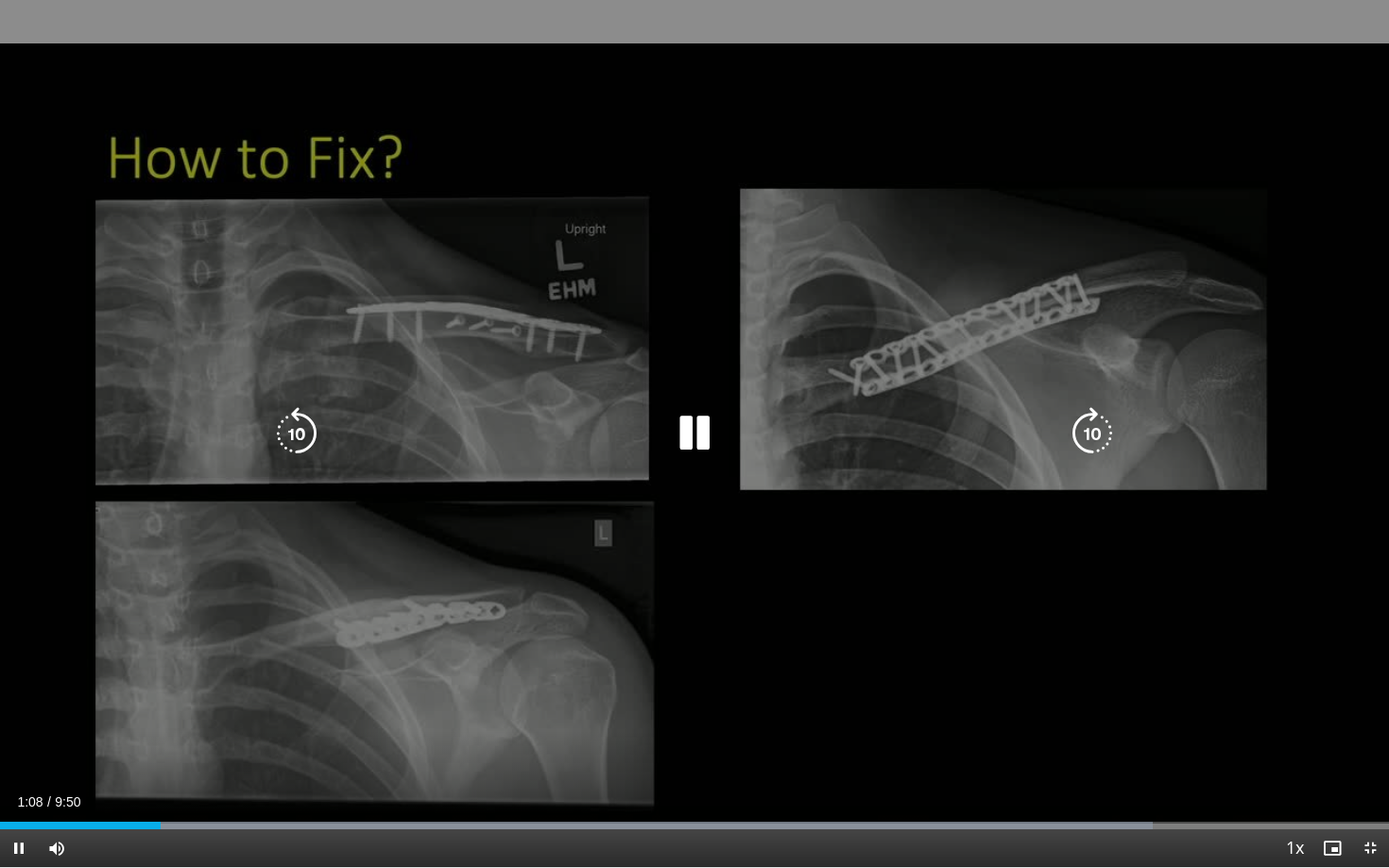click on "10 seconds
Tap to unmute" at bounding box center [694, 434] 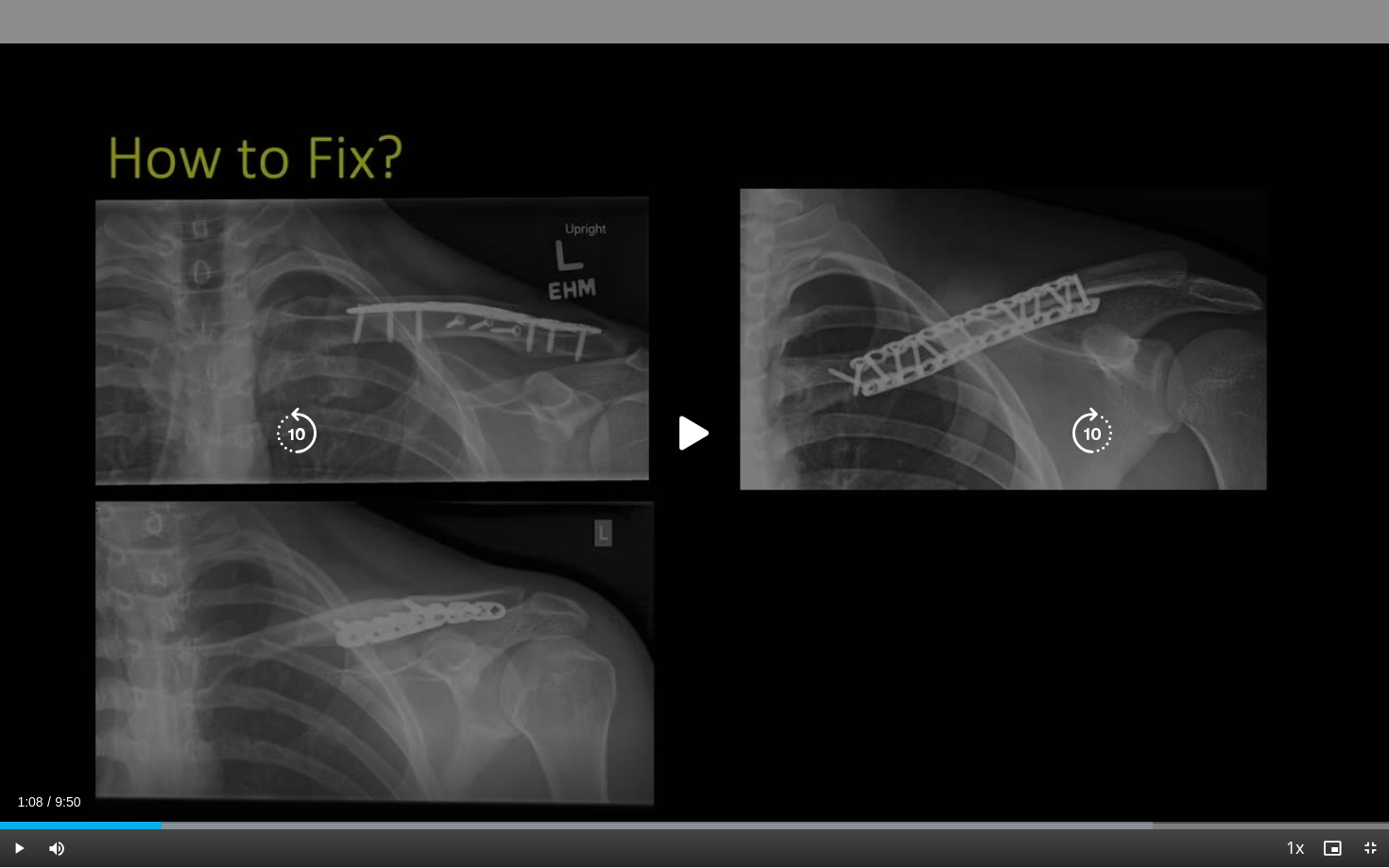 click at bounding box center [694, 434] 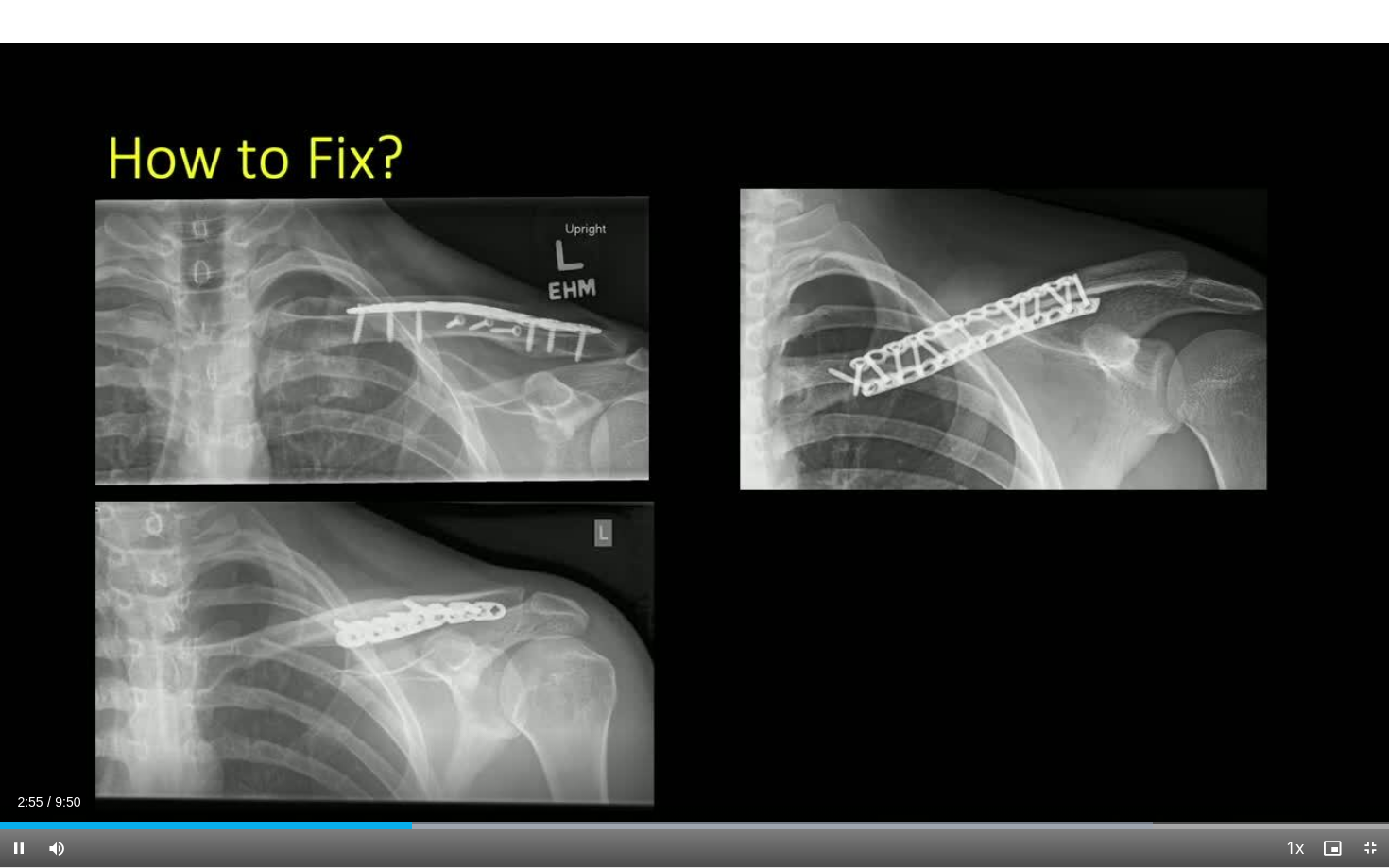 click at bounding box center [19, 848] 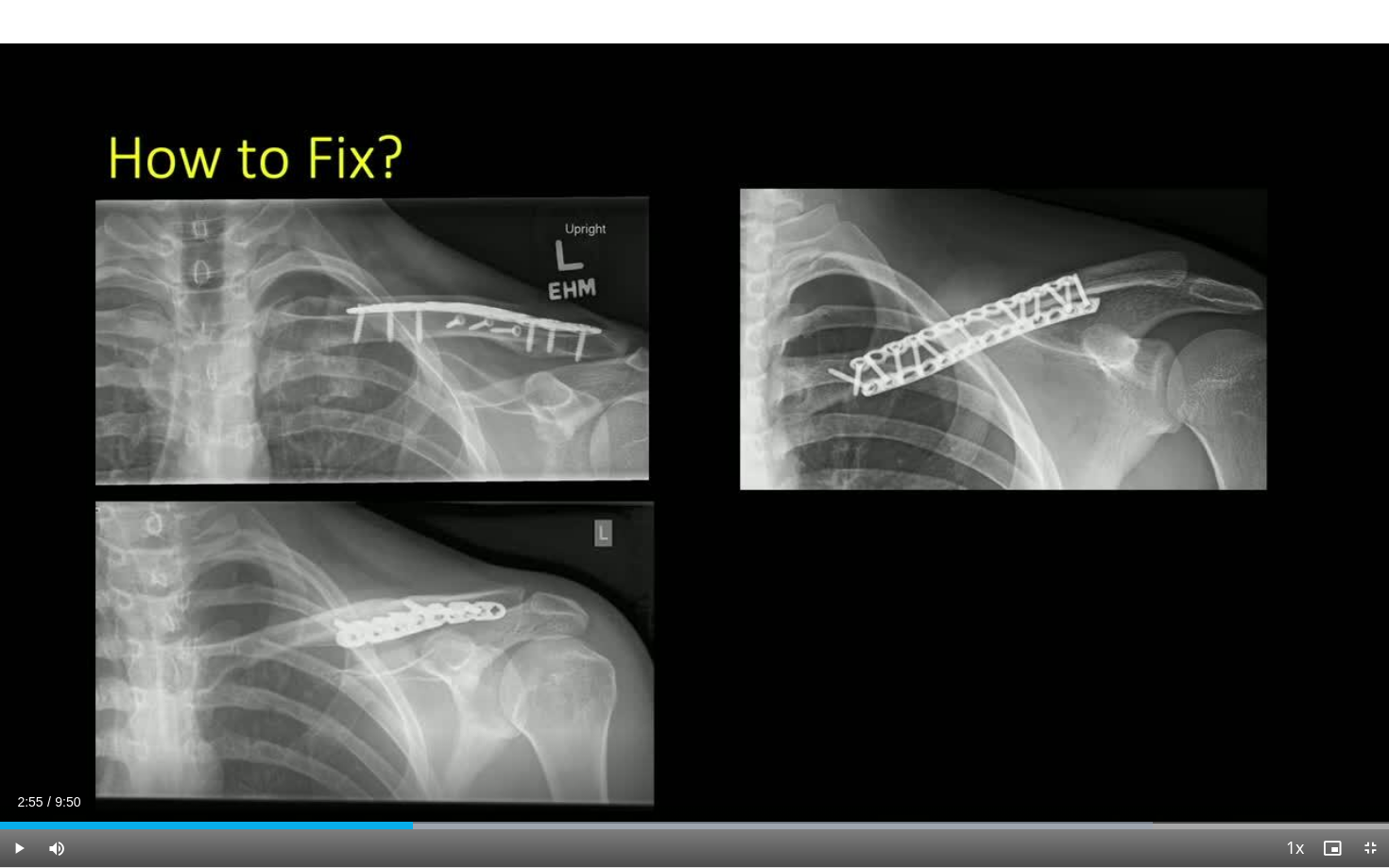 click at bounding box center [1370, 848] 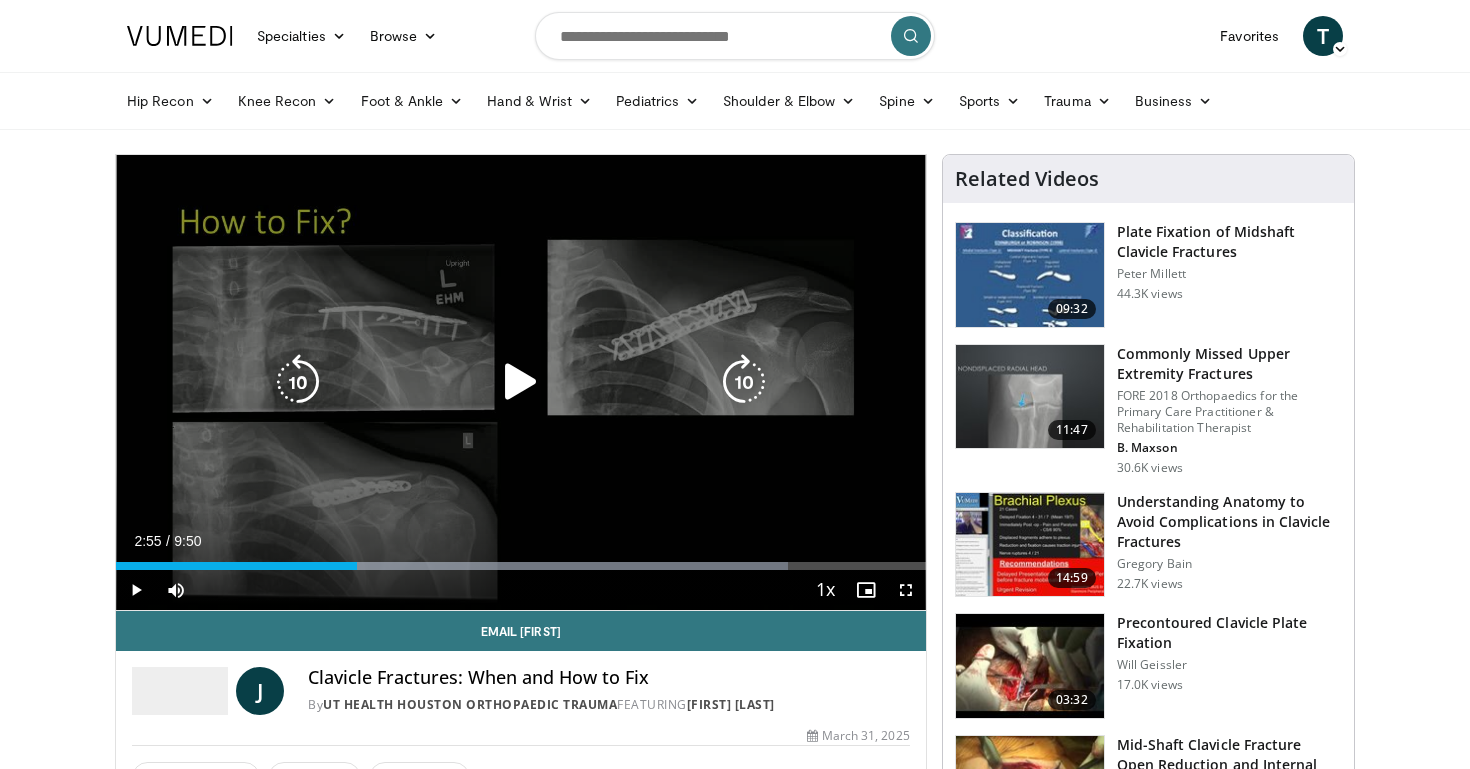 click at bounding box center (521, 382) 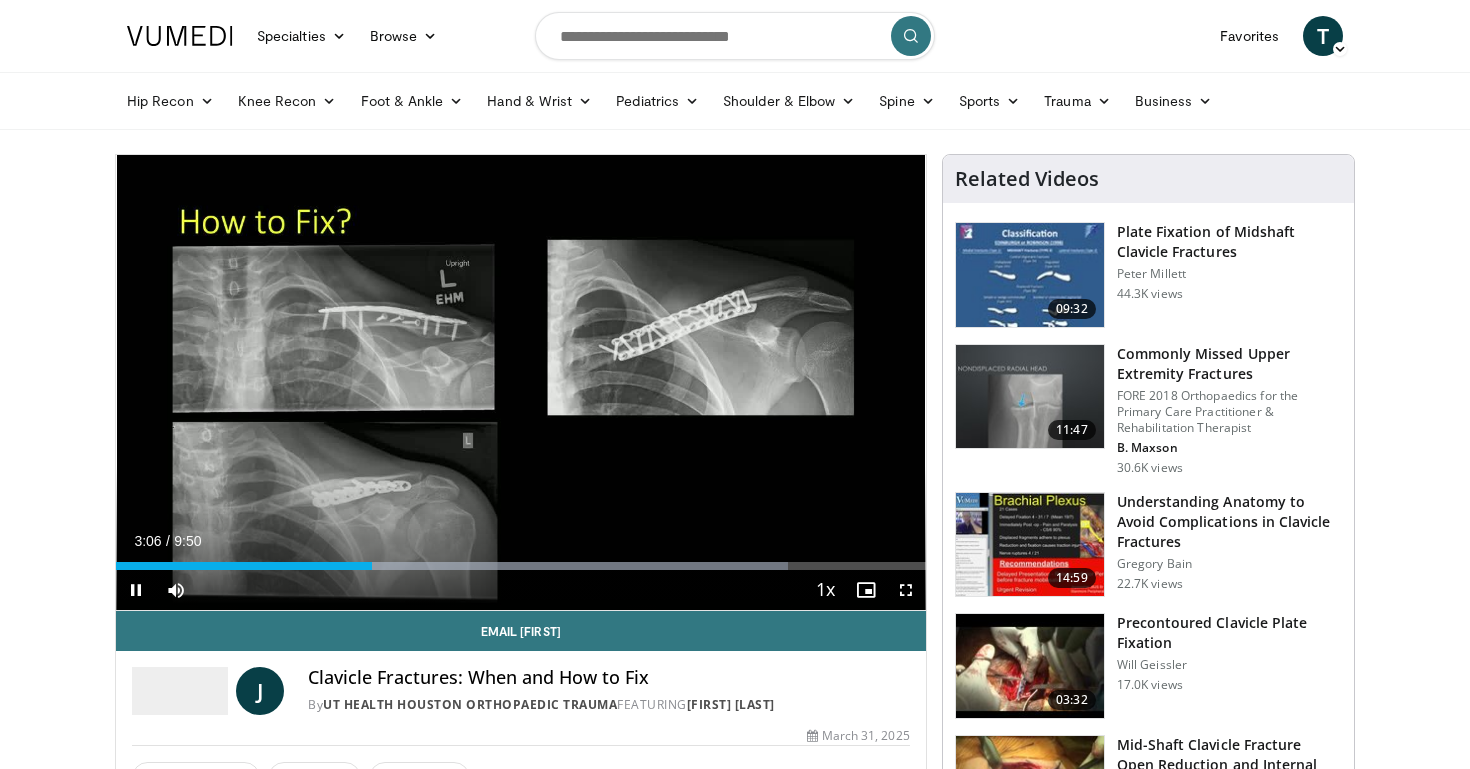 click at bounding box center (906, 590) 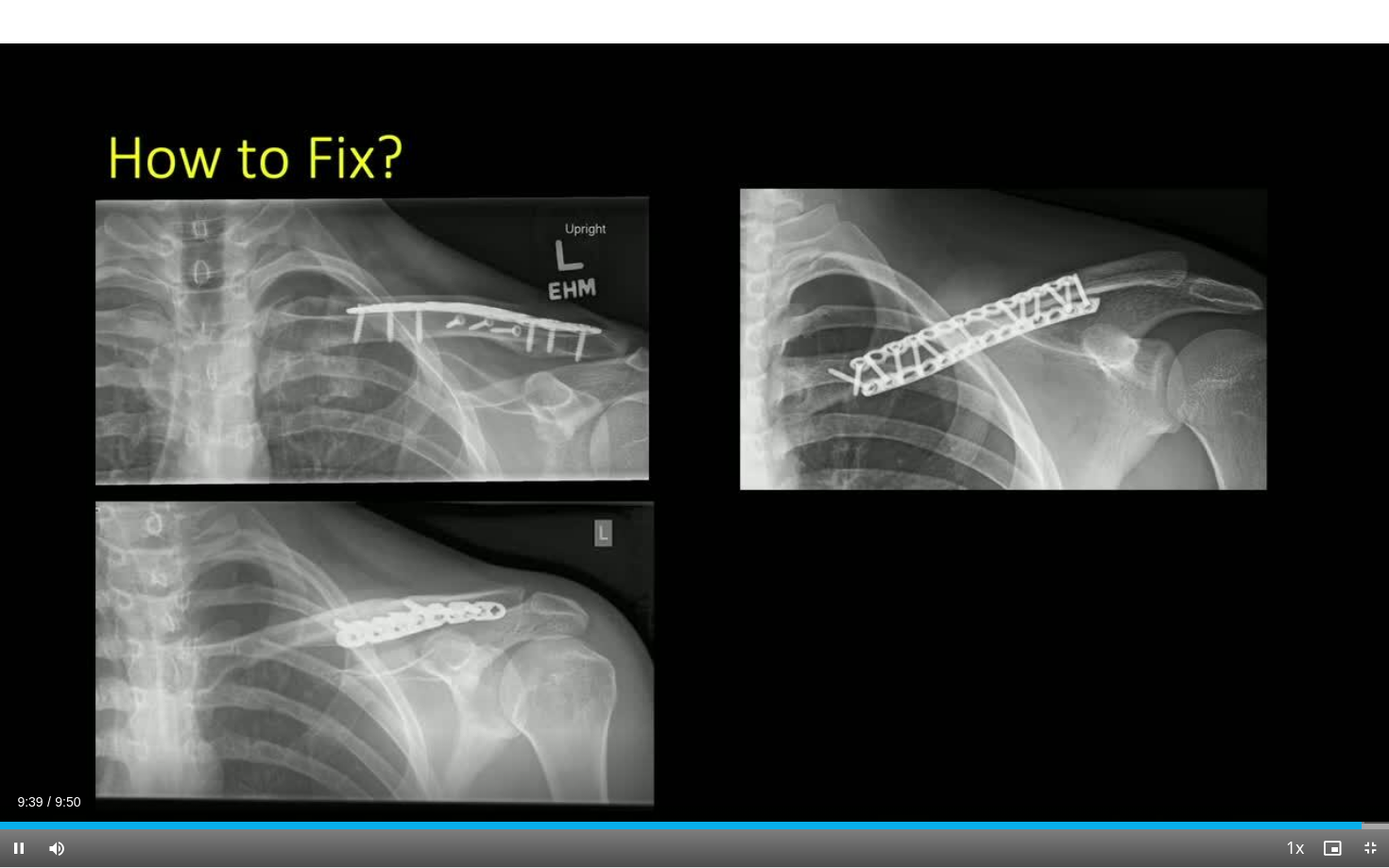 click at bounding box center (1370, 848) 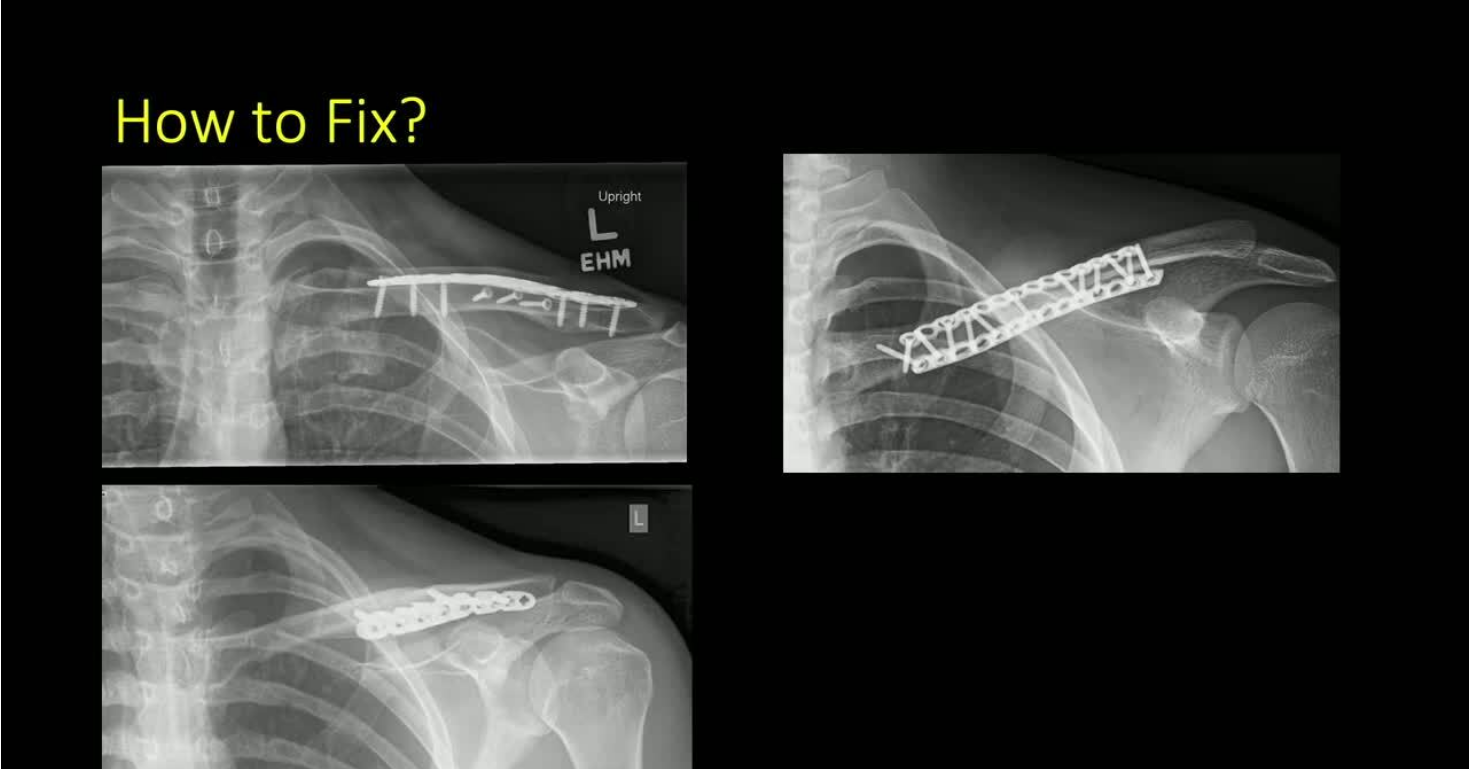 scroll, scrollTop: 237, scrollLeft: 0, axis: vertical 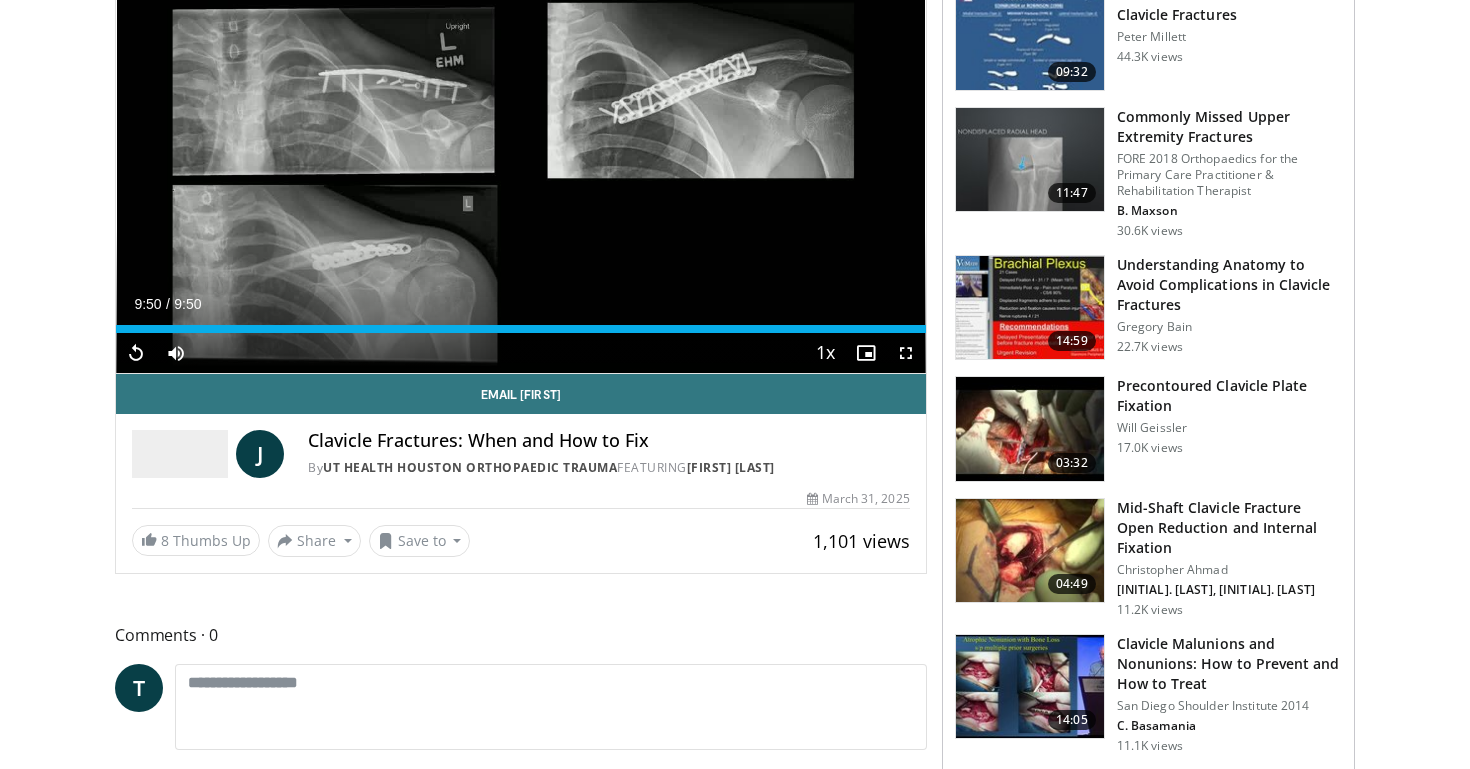 click at bounding box center [1030, 429] 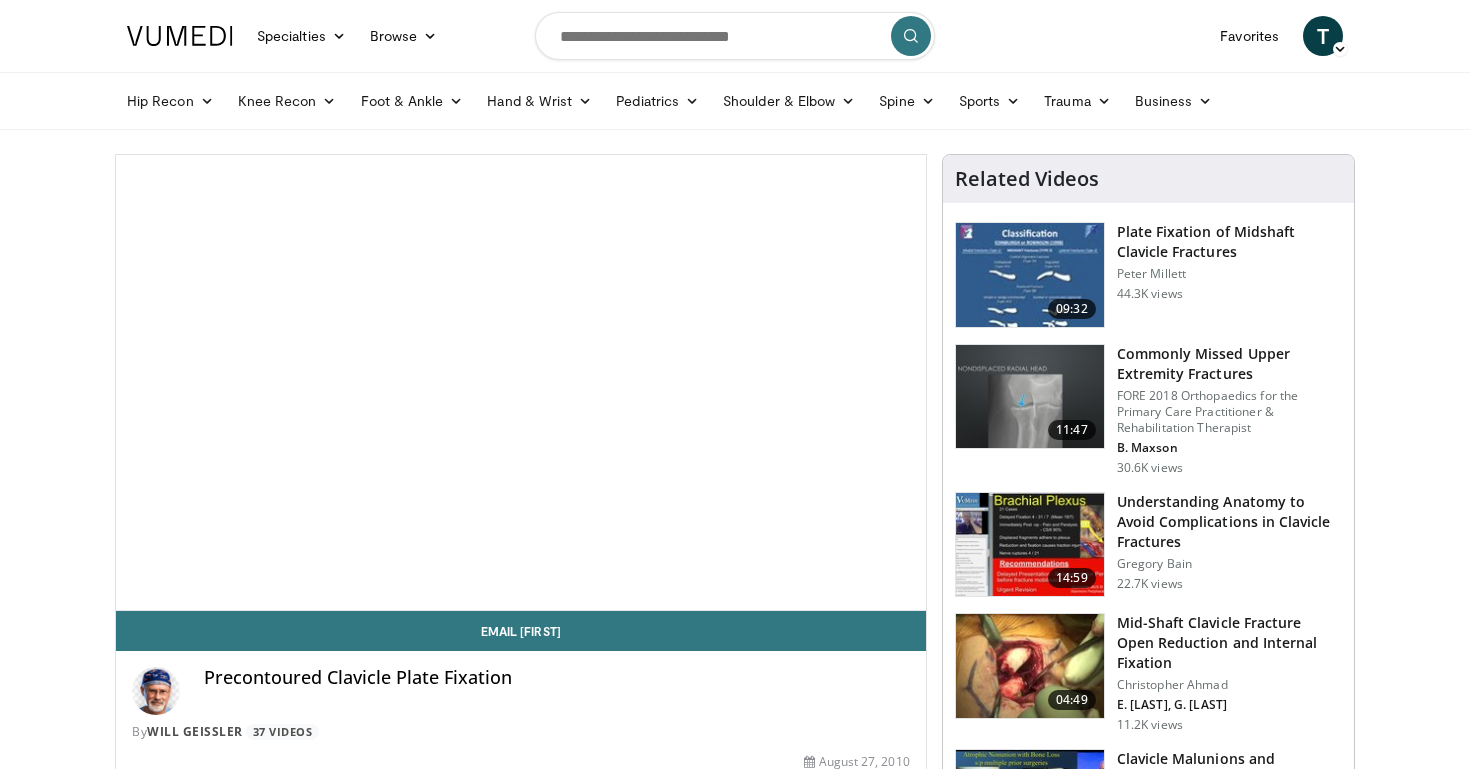 scroll, scrollTop: 0, scrollLeft: 0, axis: both 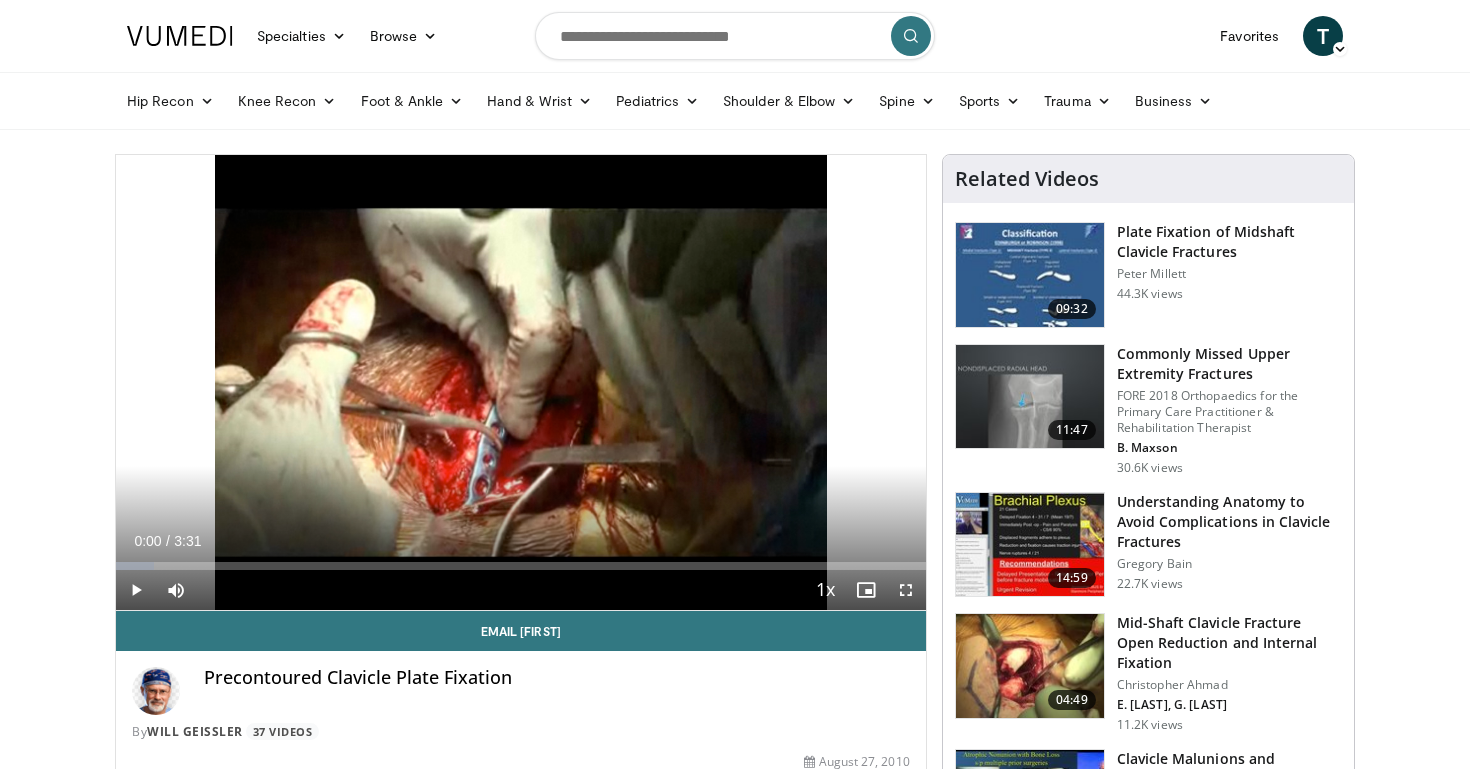 click at bounding box center (136, 590) 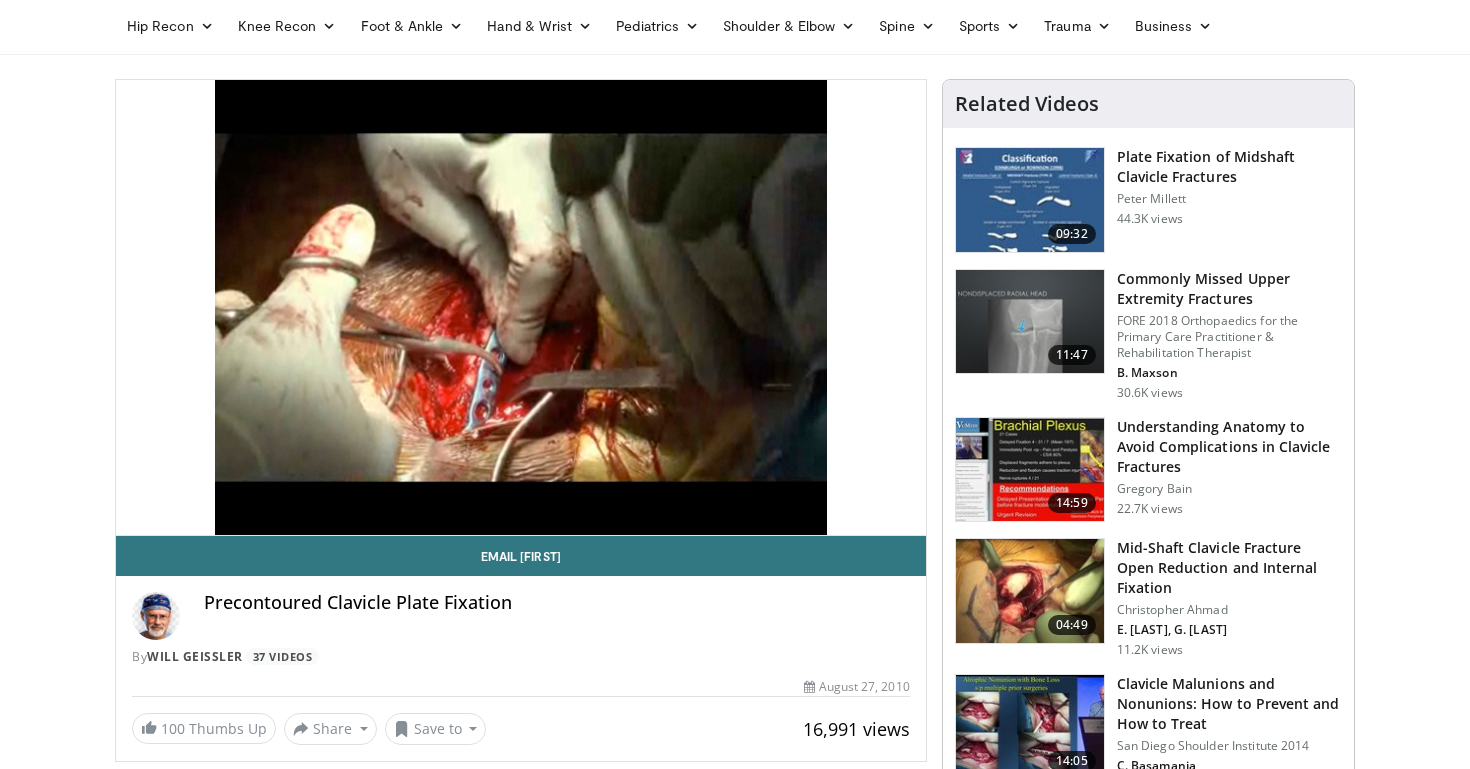 scroll, scrollTop: 69, scrollLeft: 0, axis: vertical 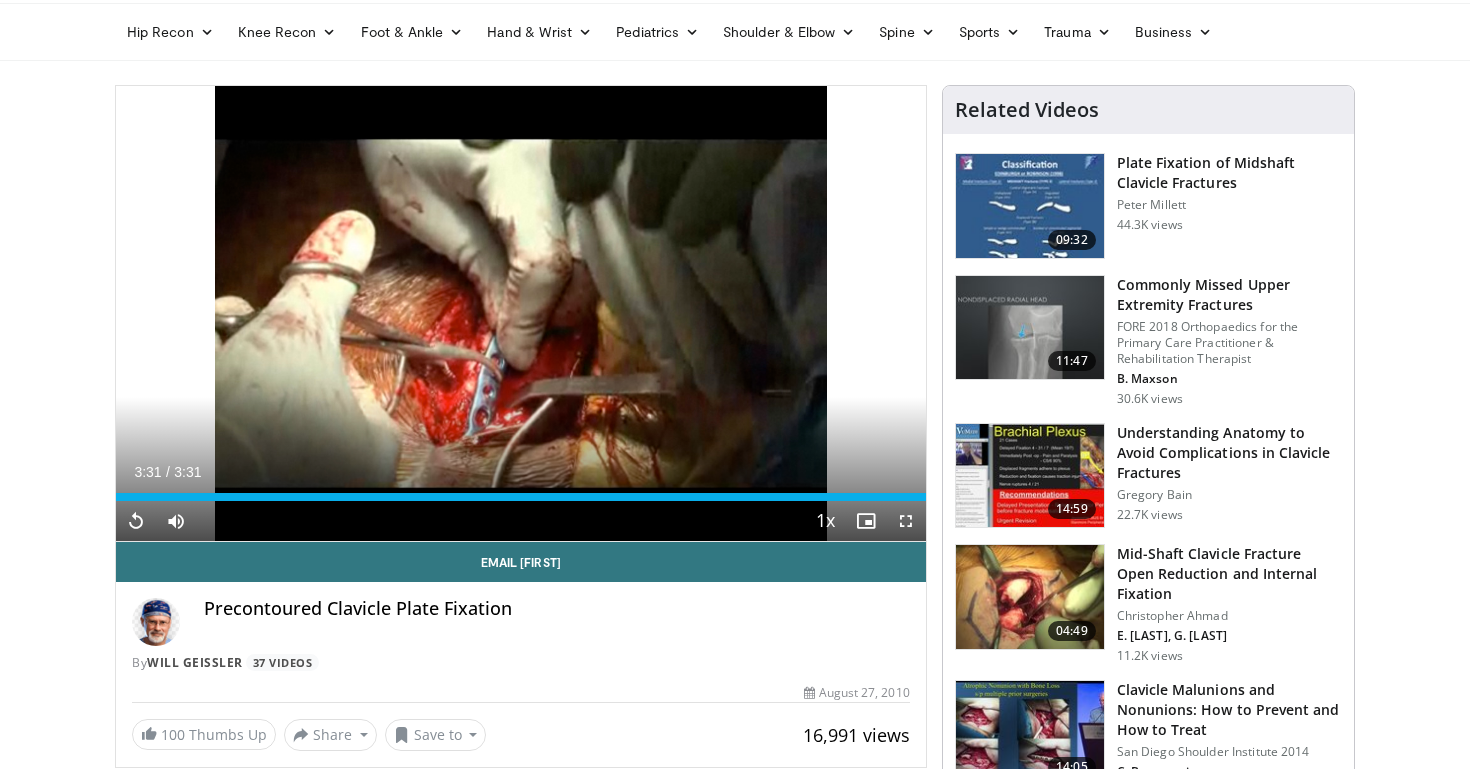 click at bounding box center (1030, 597) 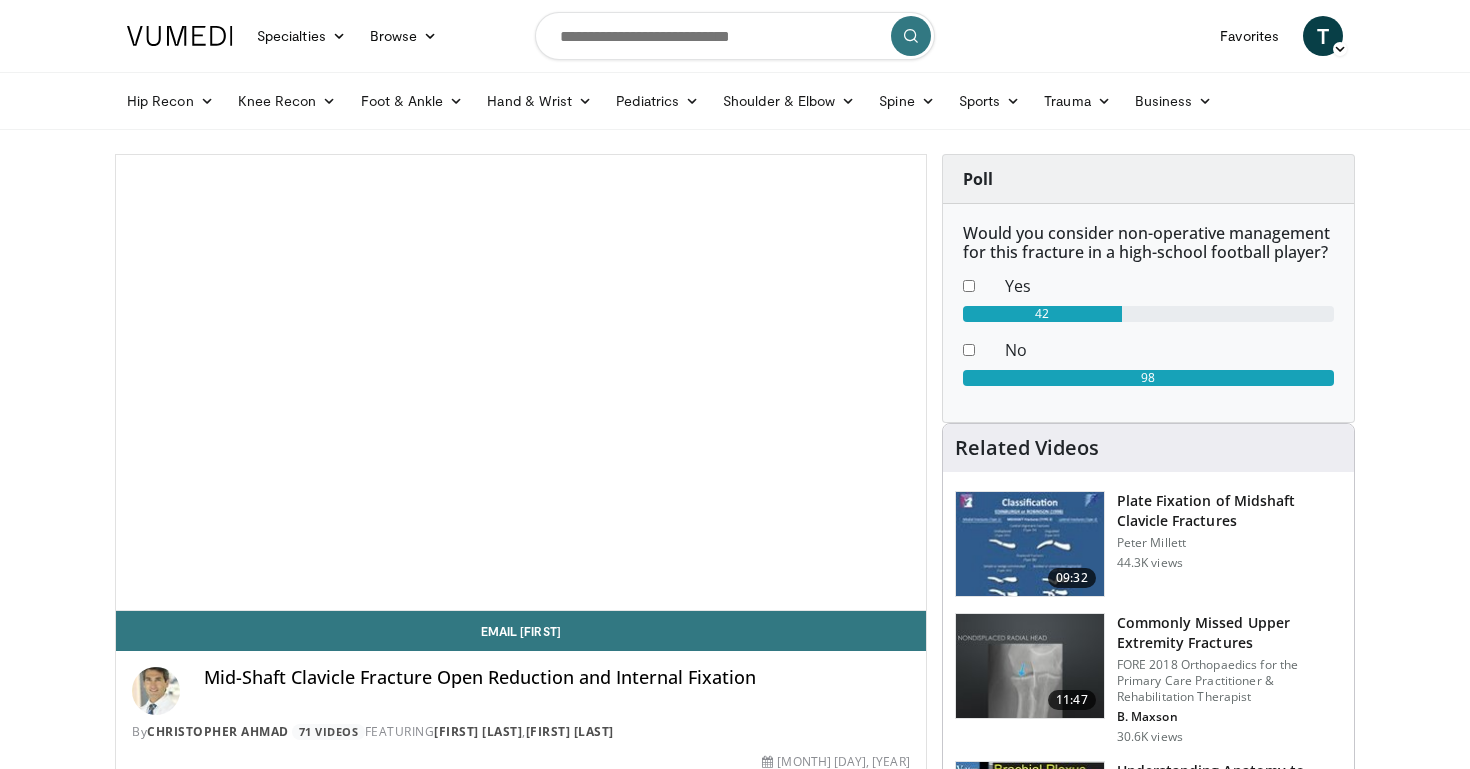 scroll, scrollTop: 0, scrollLeft: 0, axis: both 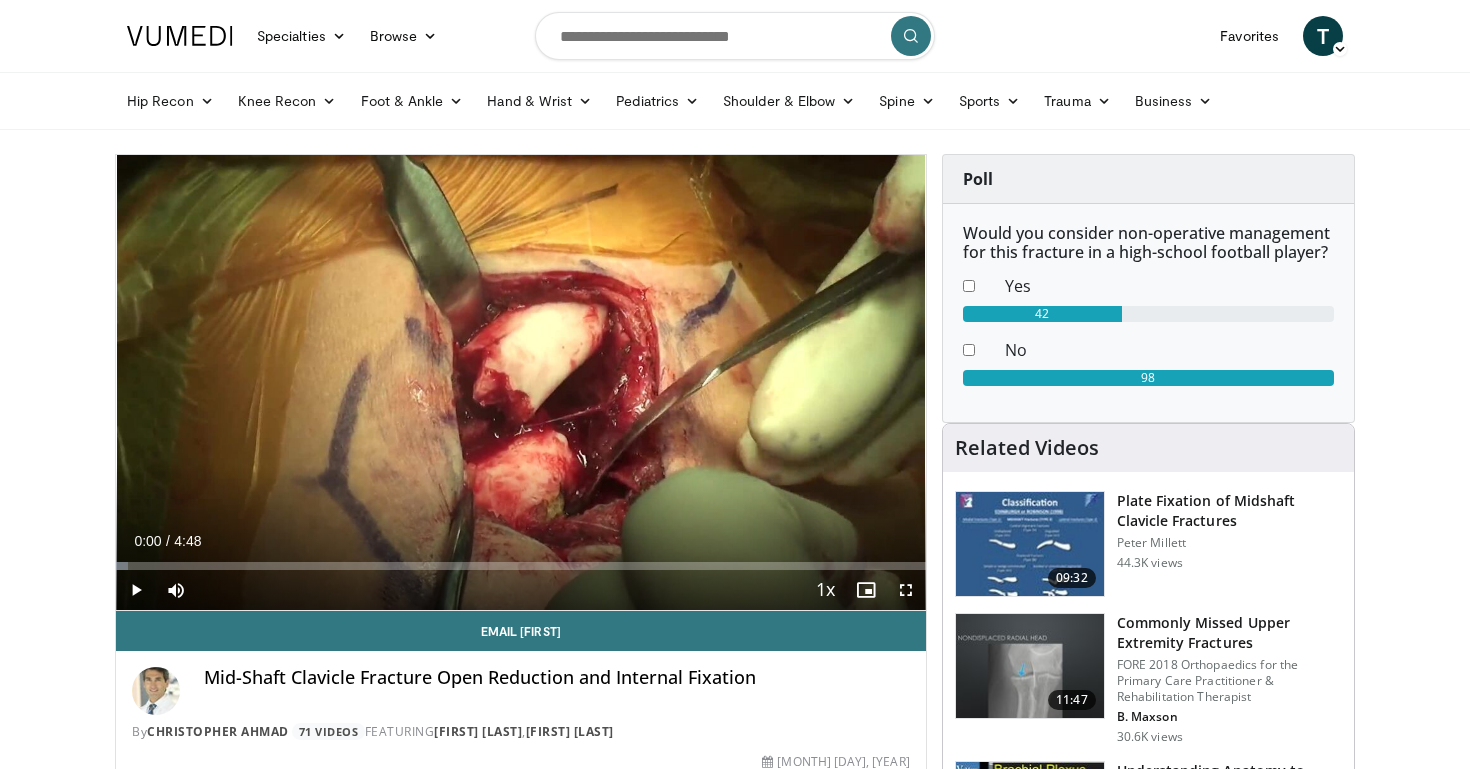 click at bounding box center [136, 590] 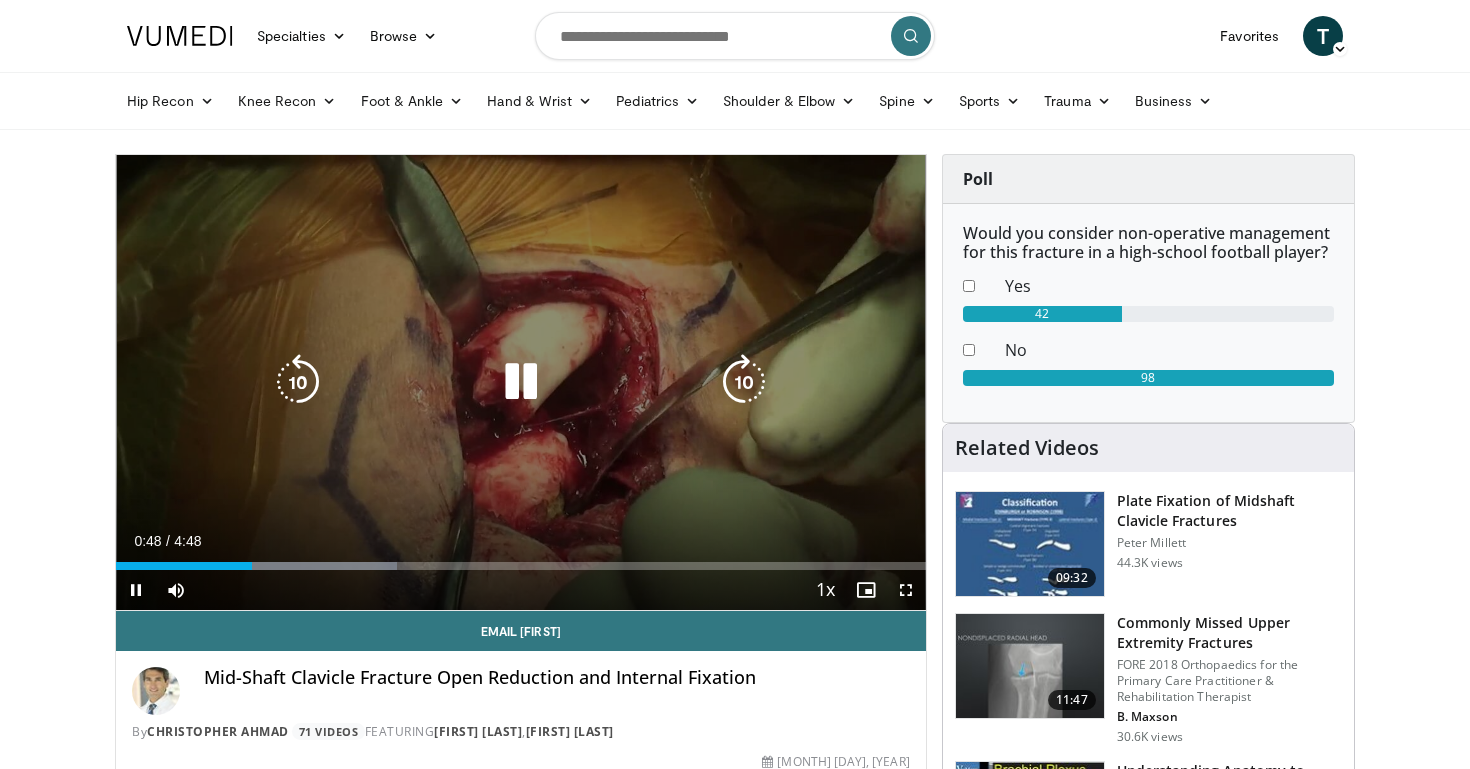 click at bounding box center [521, 382] 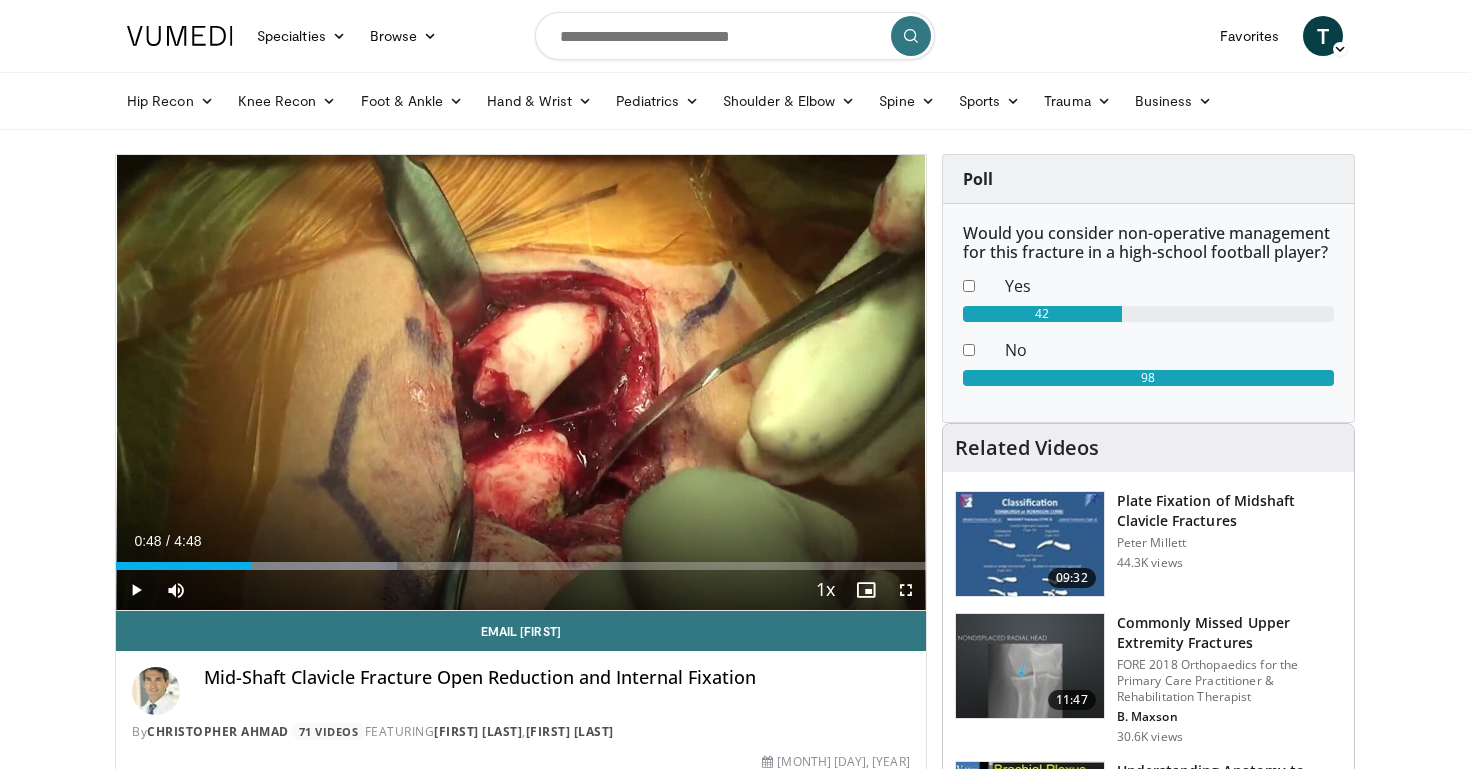 click at bounding box center (136, 590) 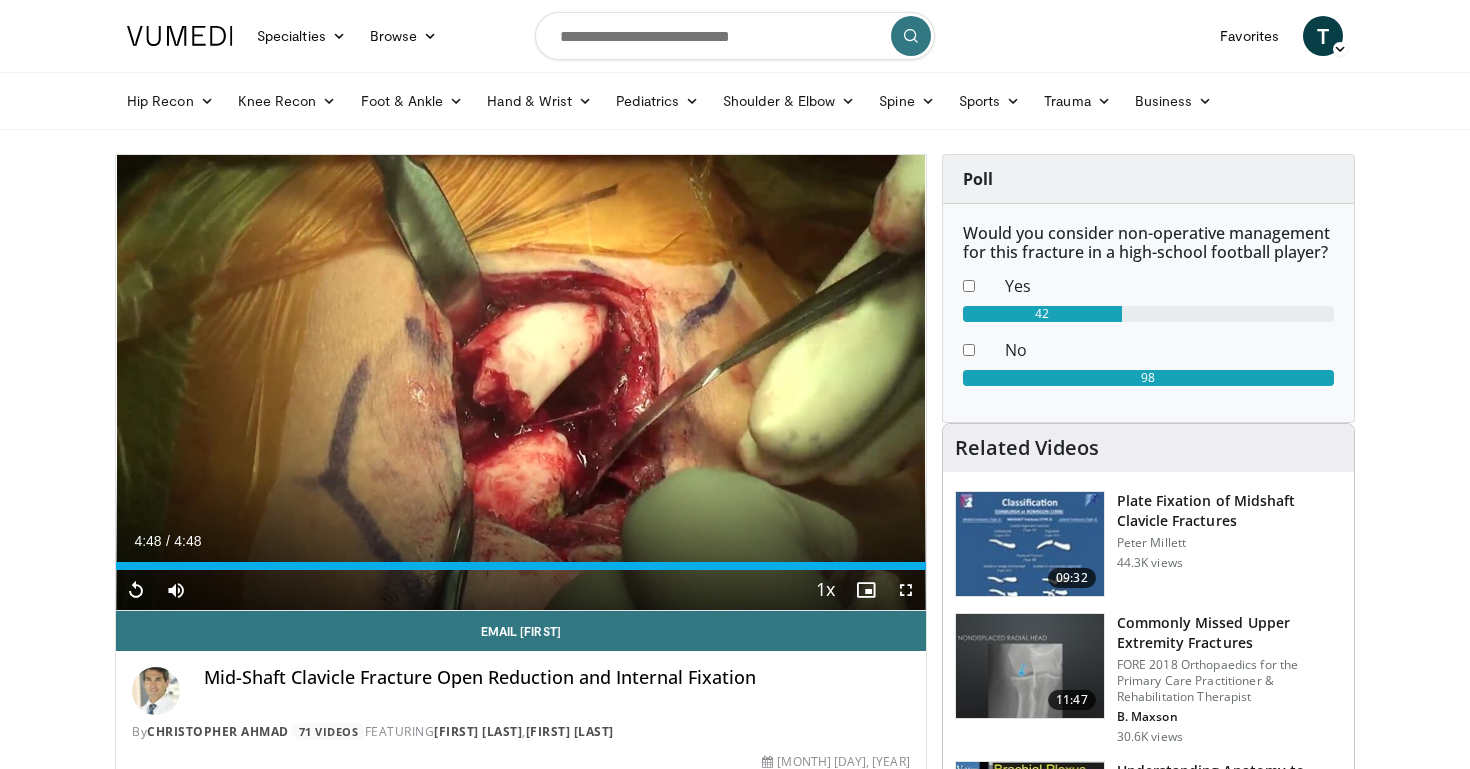 click at bounding box center [136, 590] 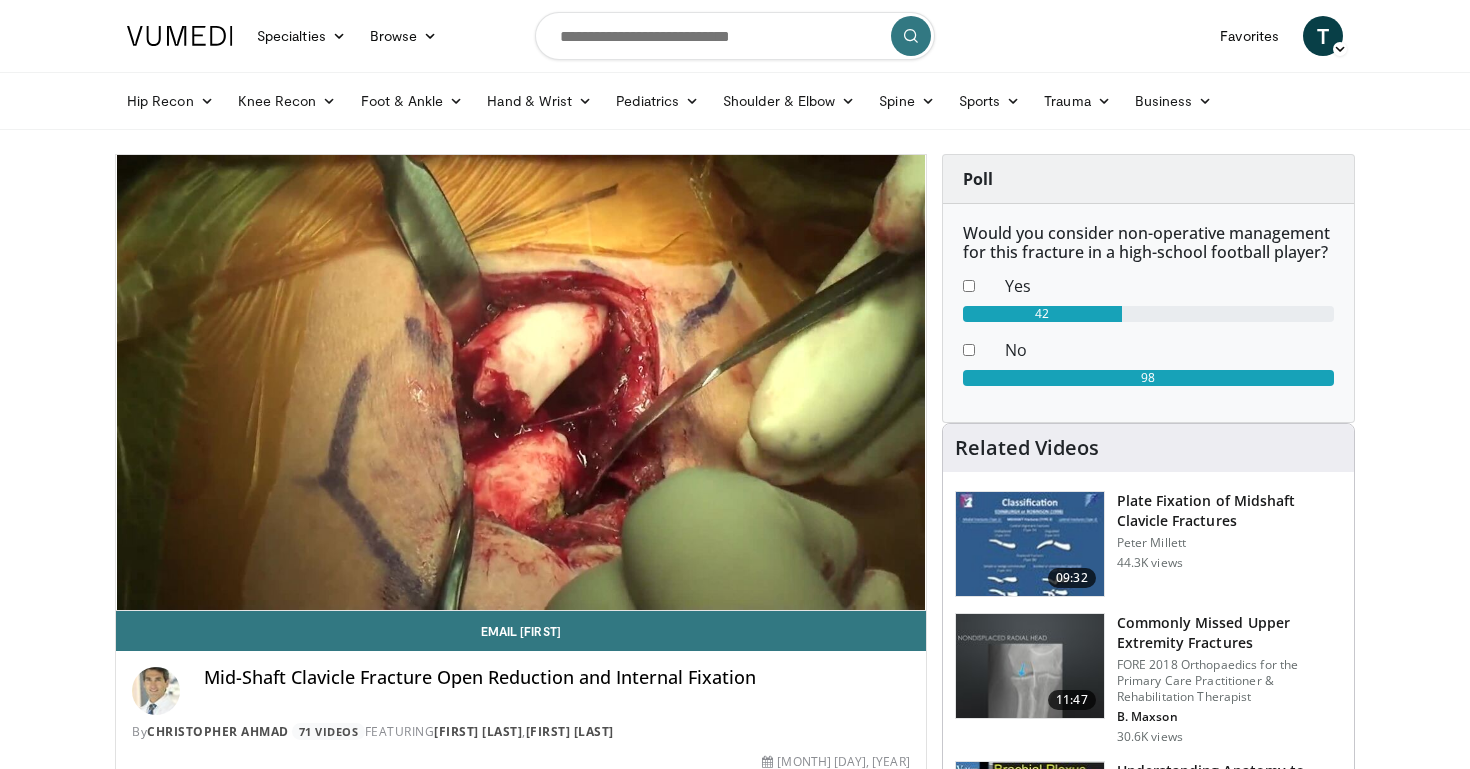 scroll, scrollTop: 1216, scrollLeft: 0, axis: vertical 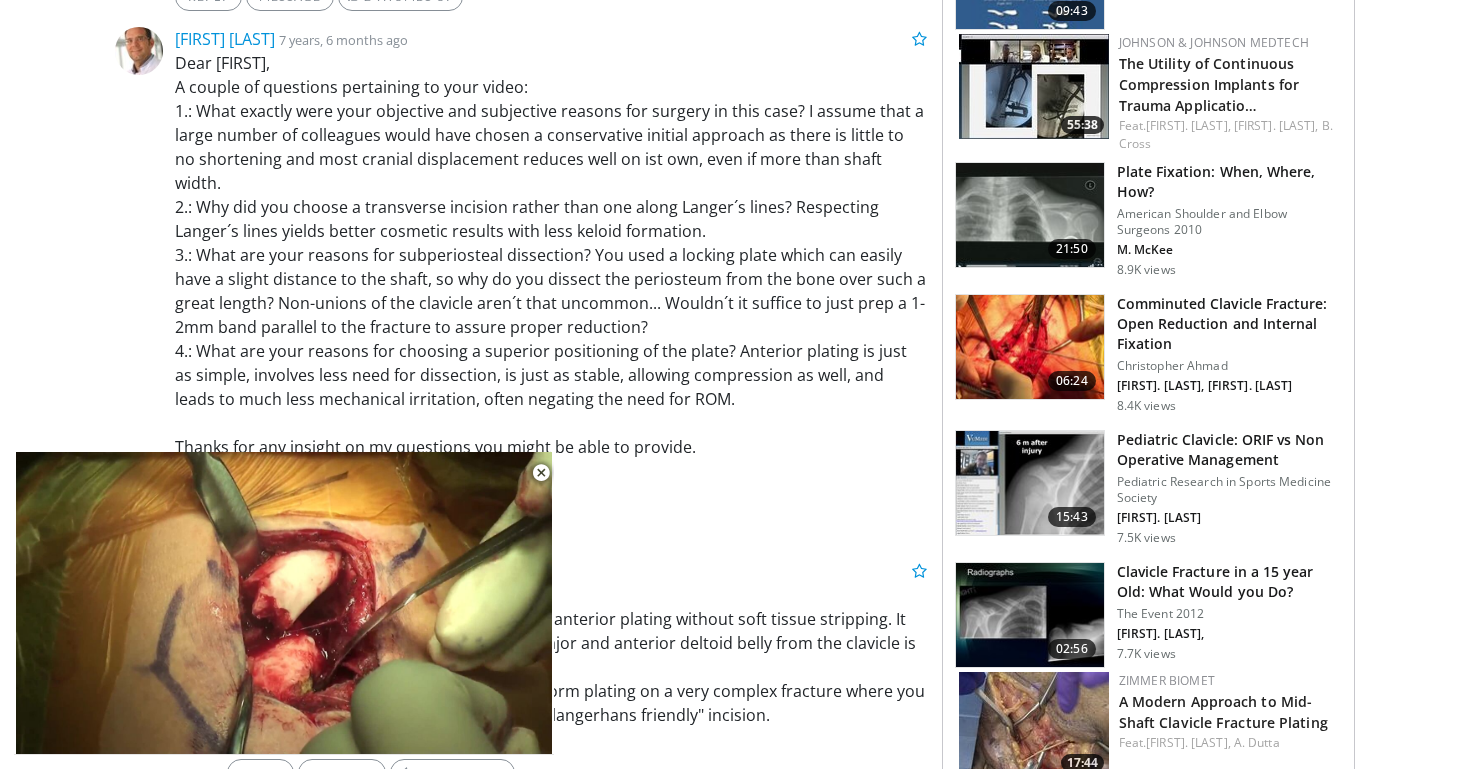click at bounding box center [541, 473] 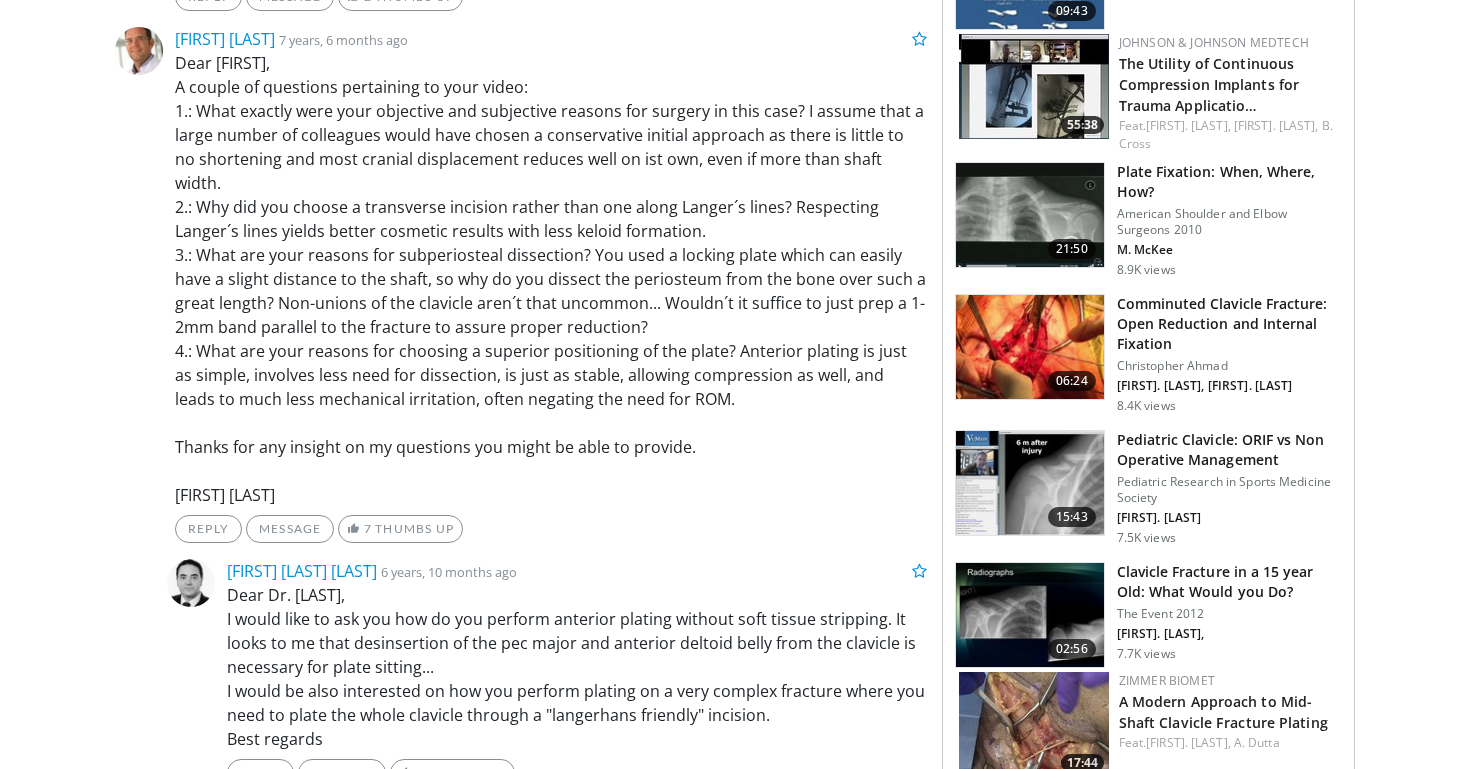 click on "10 seconds
Tap to unmute" at bounding box center (521, -834) 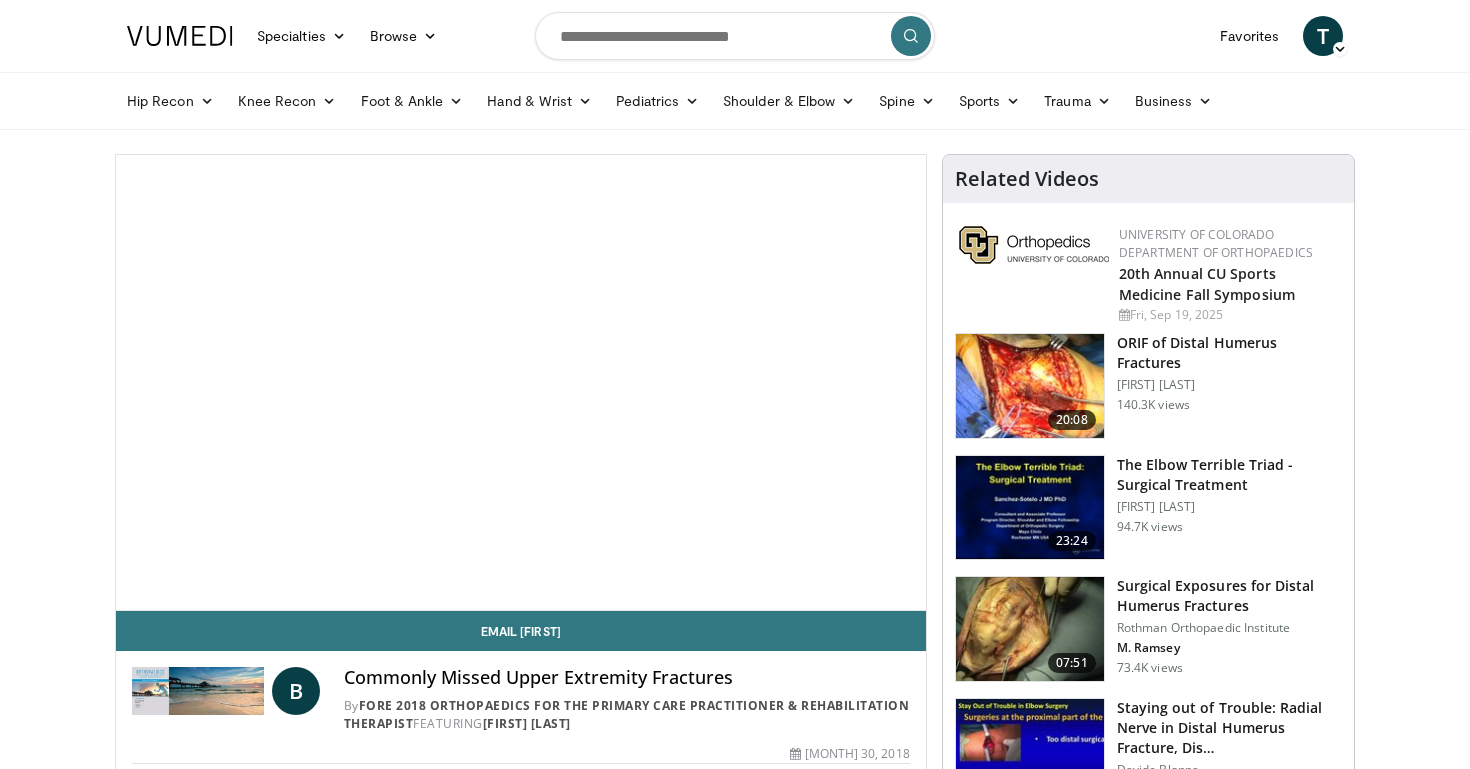 scroll, scrollTop: 0, scrollLeft: 0, axis: both 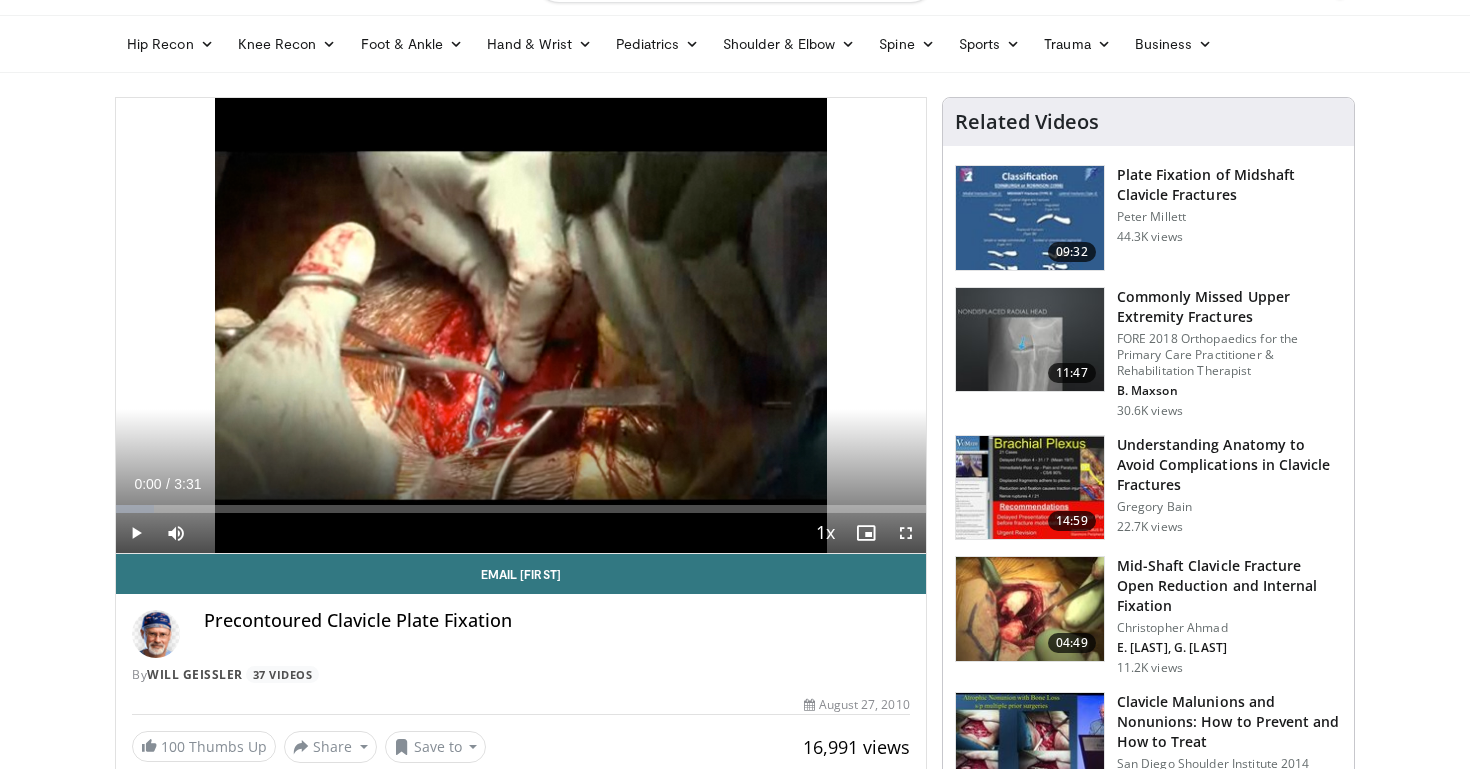 click at bounding box center [136, 533] 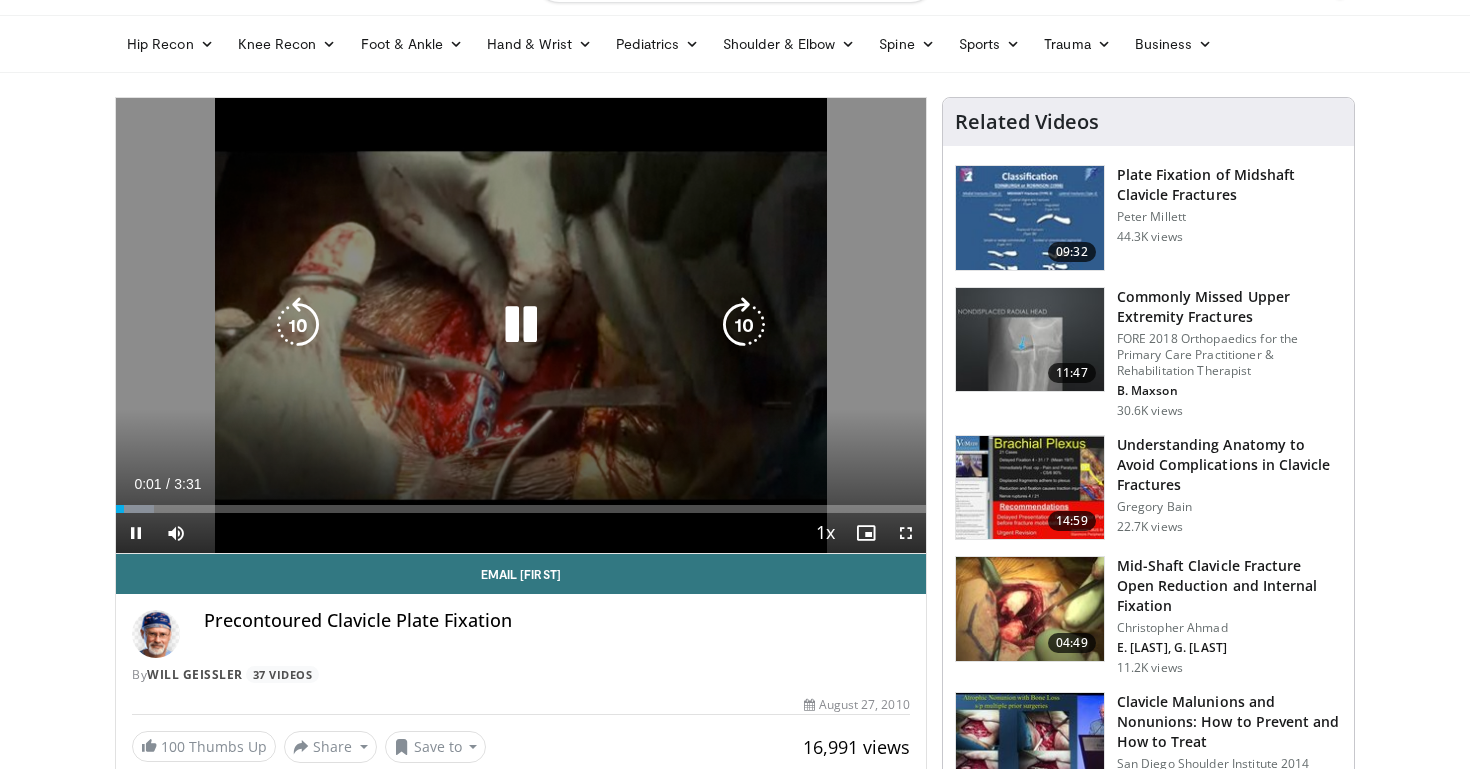 click at bounding box center (744, 325) 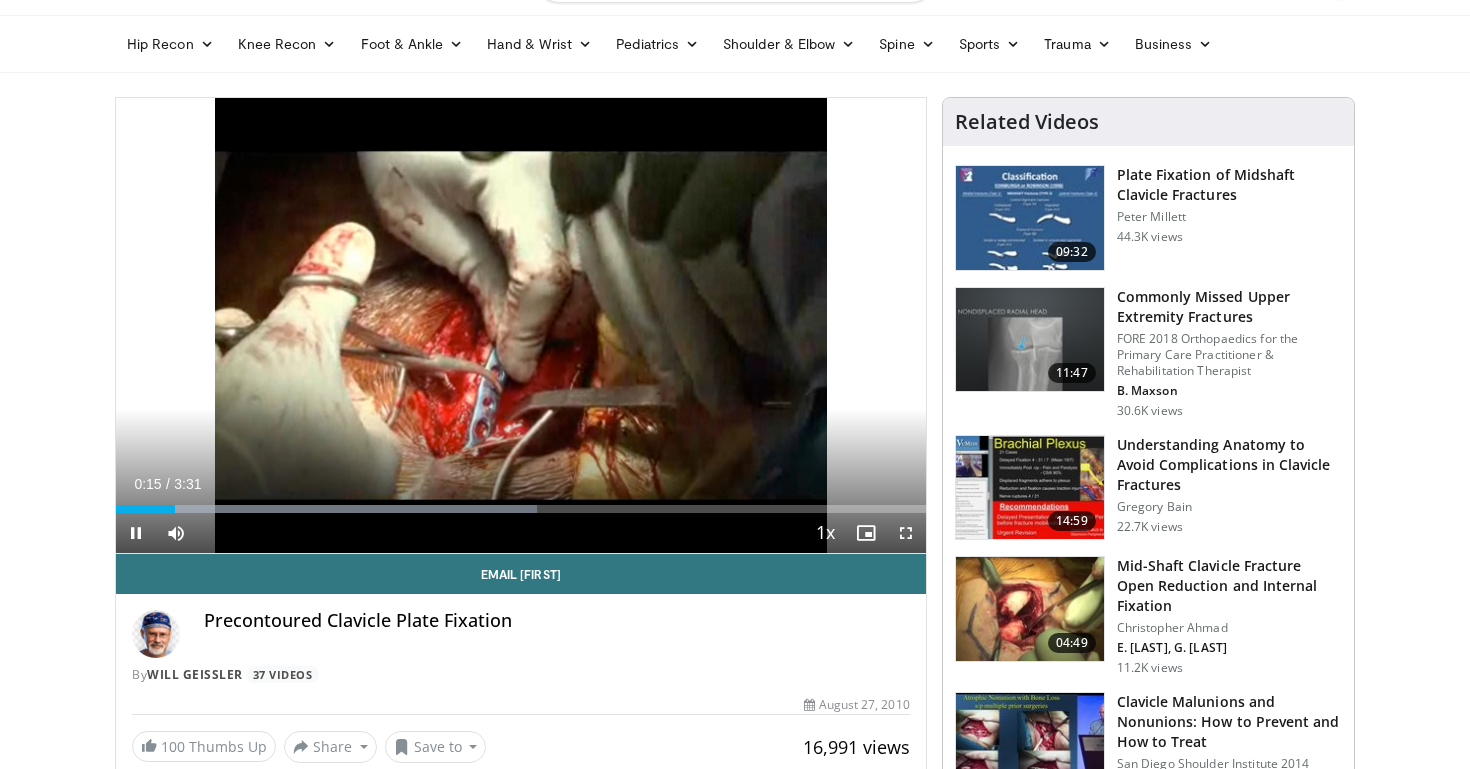 click at bounding box center (906, 533) 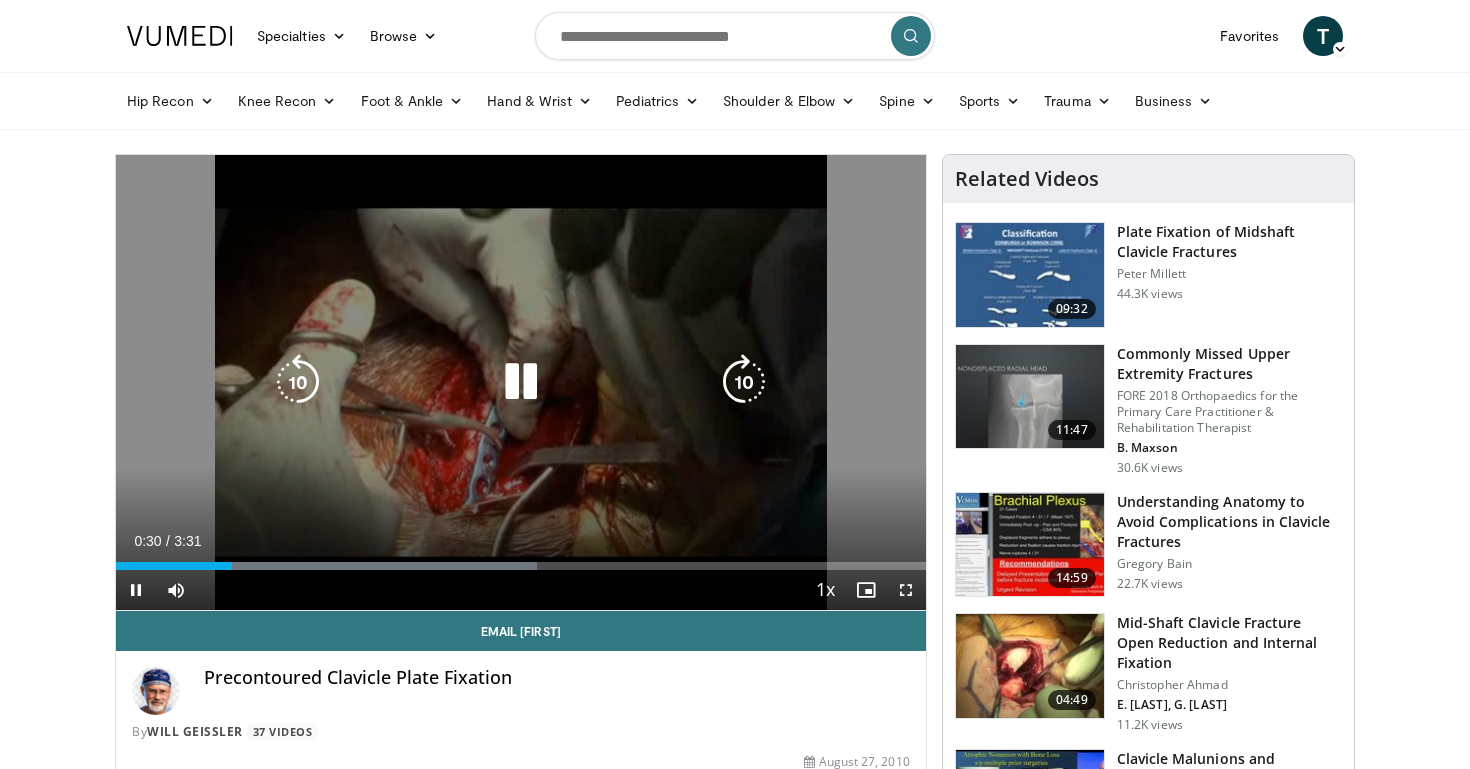 scroll, scrollTop: 0, scrollLeft: 0, axis: both 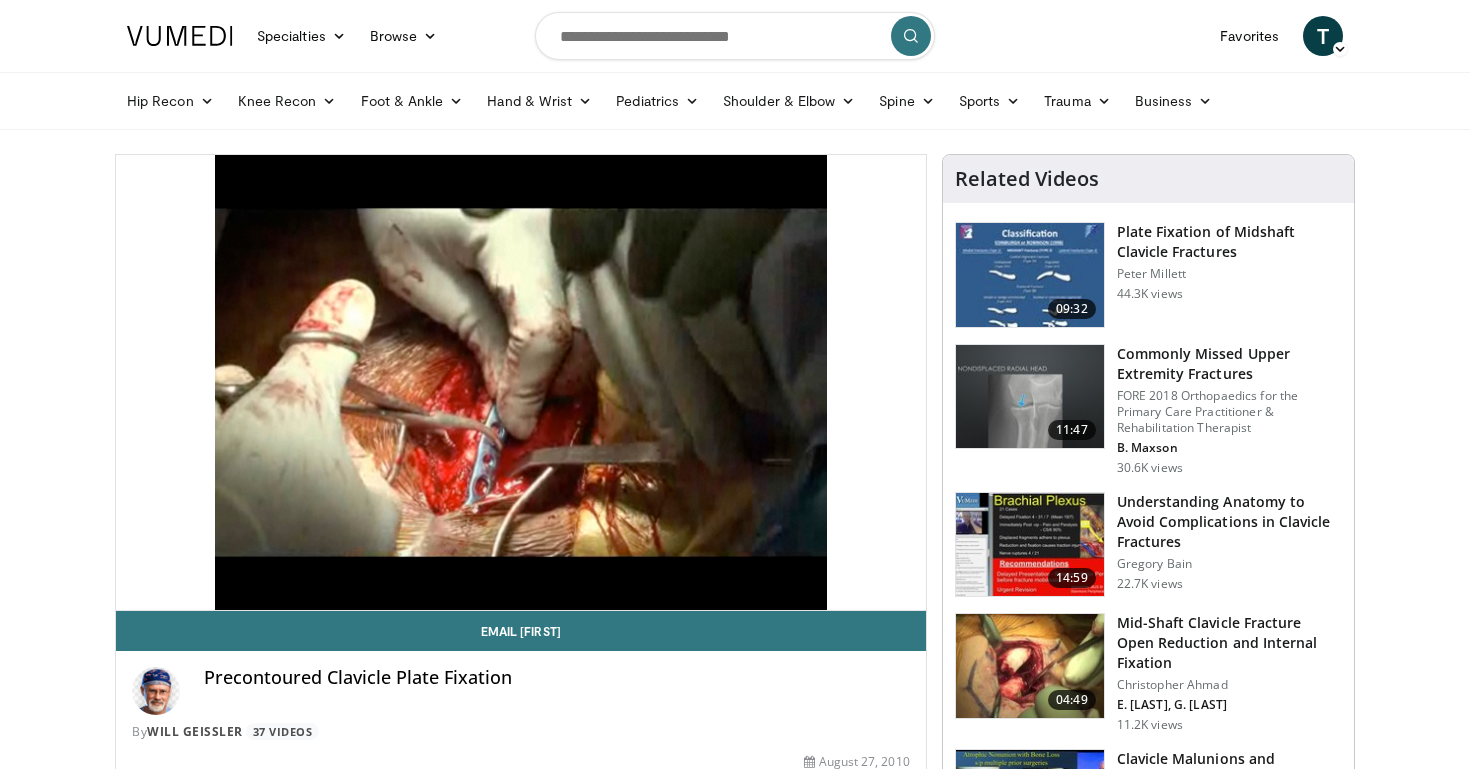 click at bounding box center [735, 36] 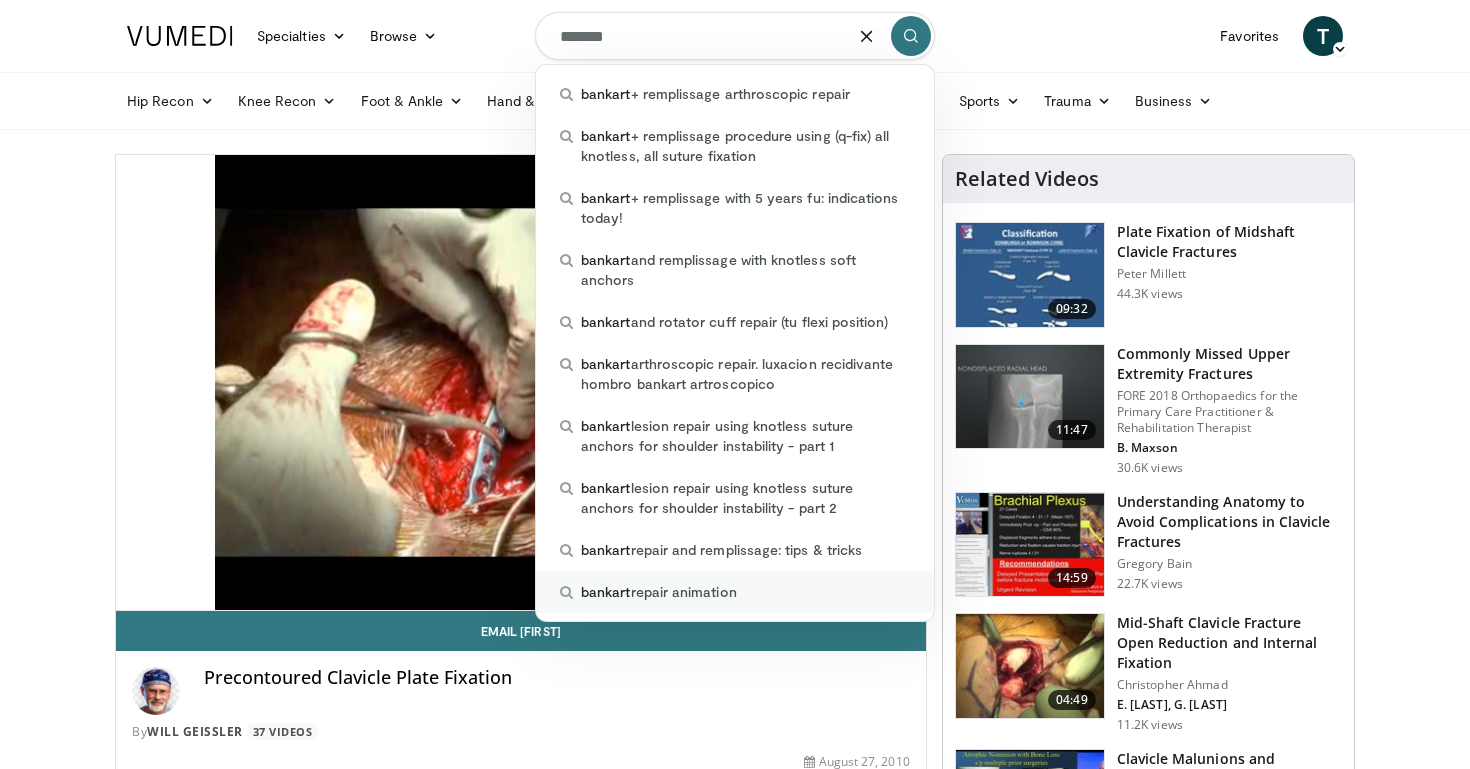click on "bankart  repair animation" at bounding box center (659, 592) 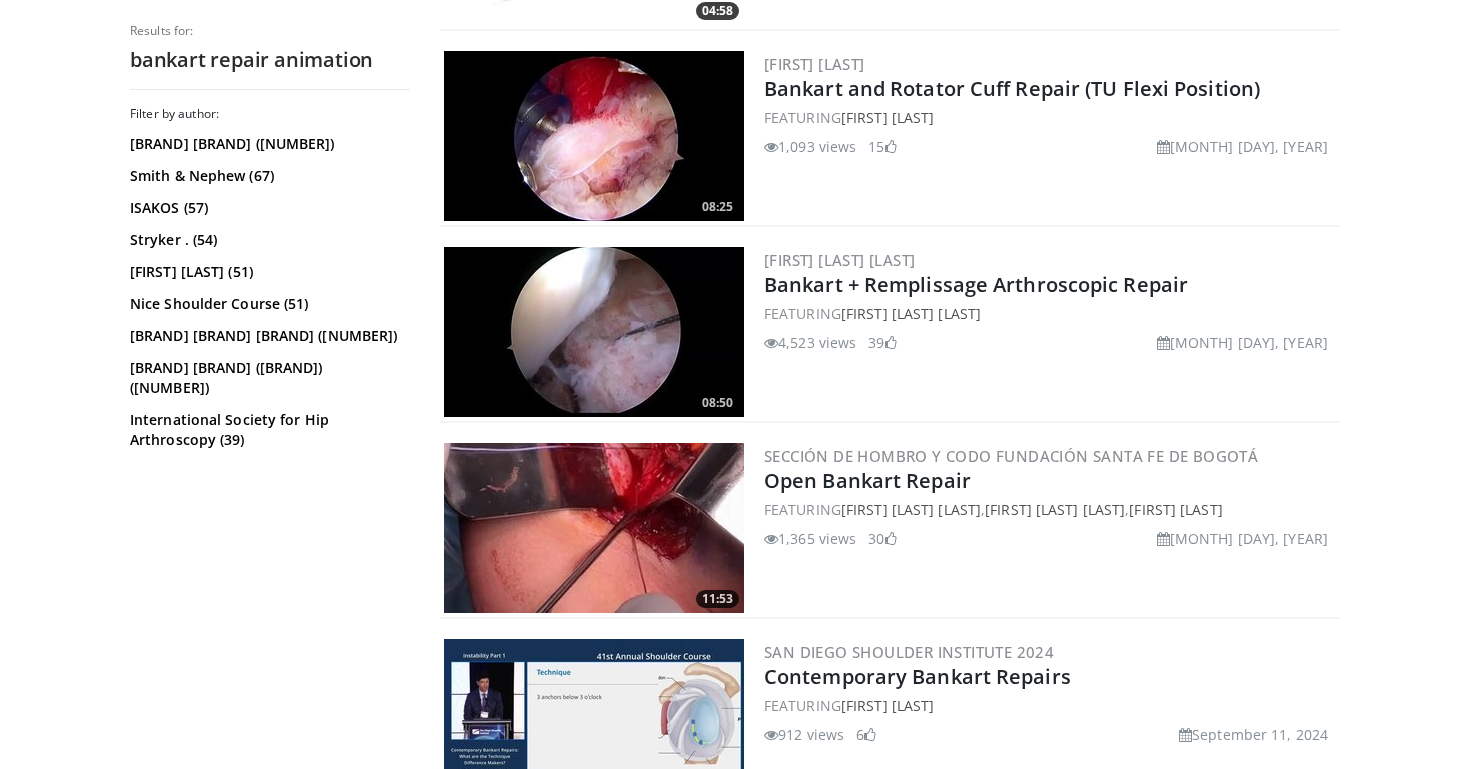 scroll, scrollTop: 2733, scrollLeft: 0, axis: vertical 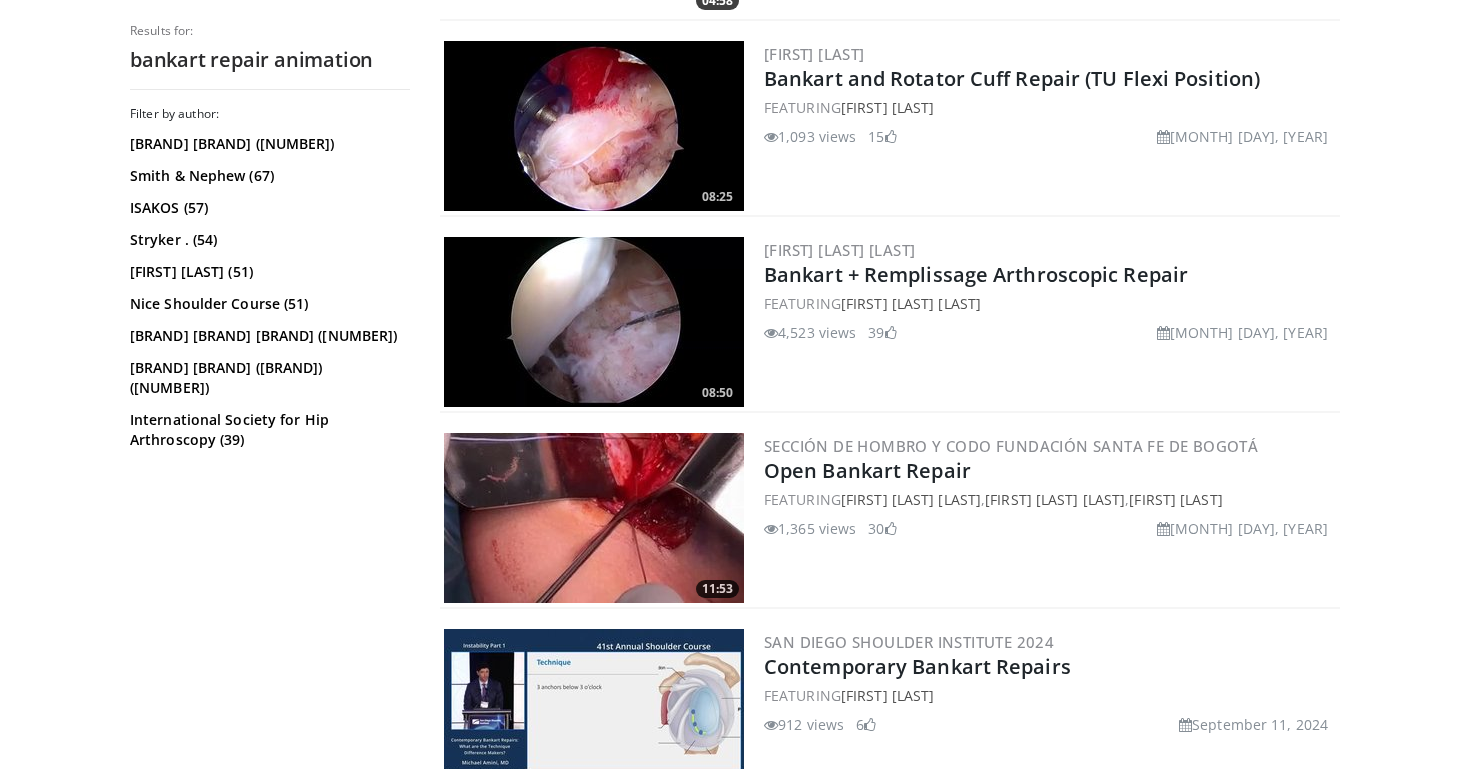 click at bounding box center [594, 322] 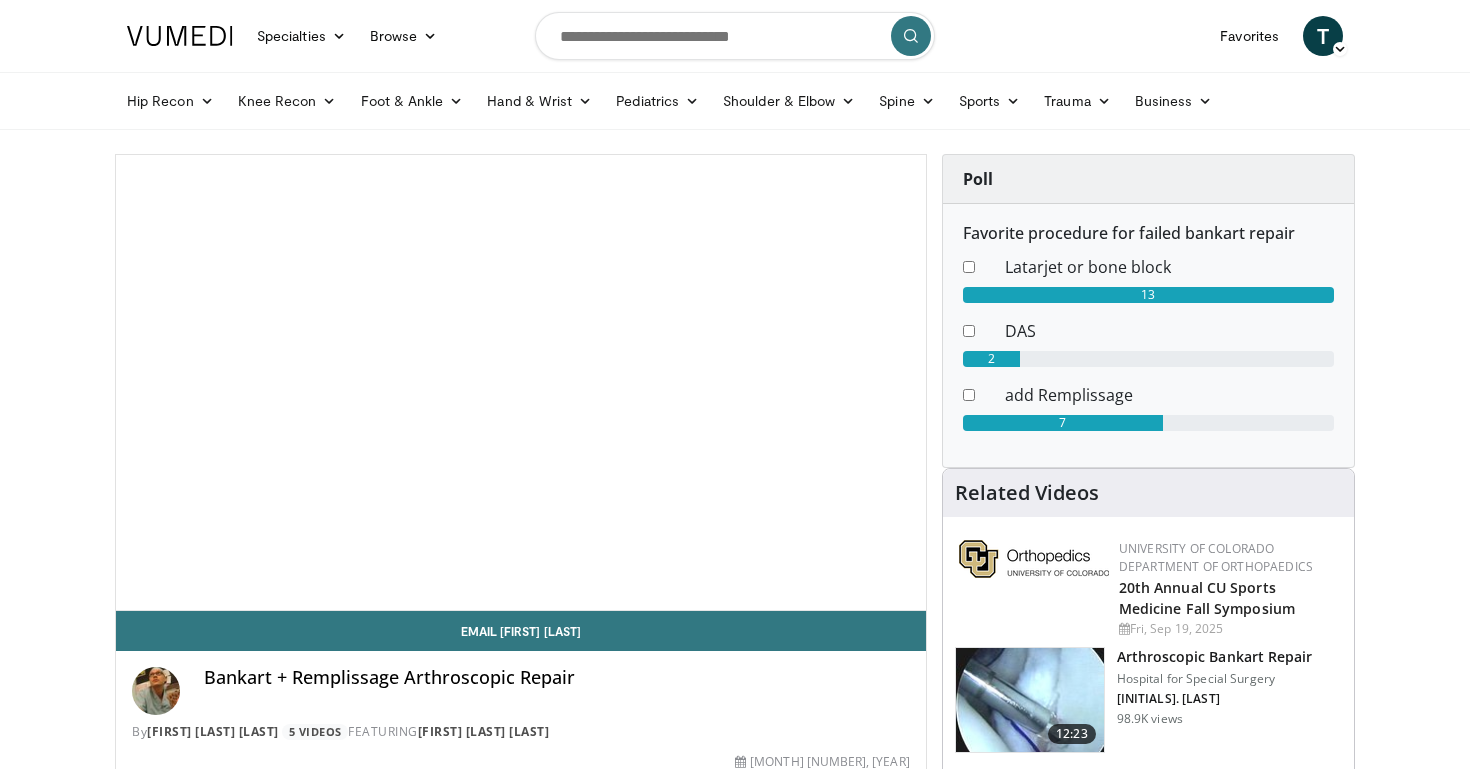 scroll, scrollTop: 0, scrollLeft: 0, axis: both 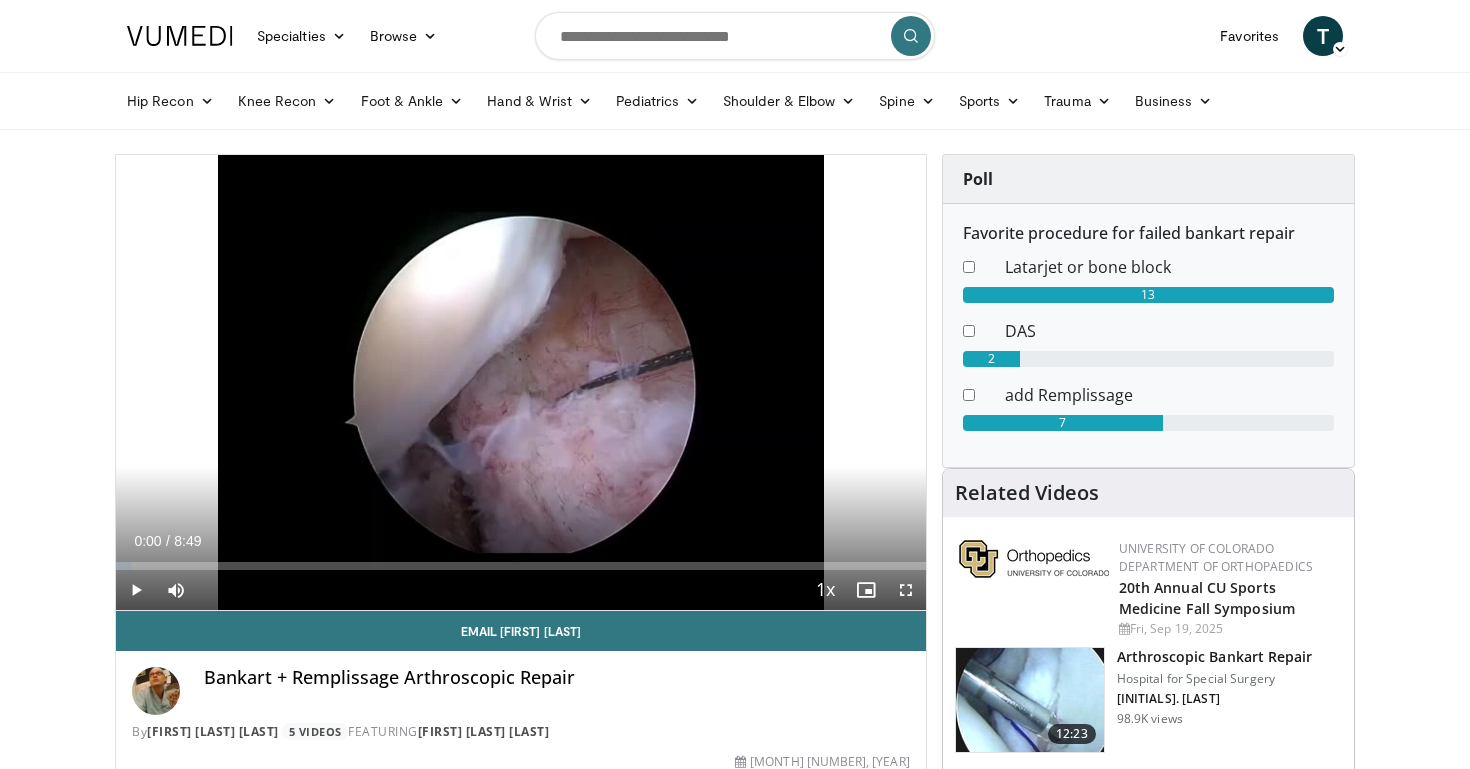 click at bounding box center (136, 590) 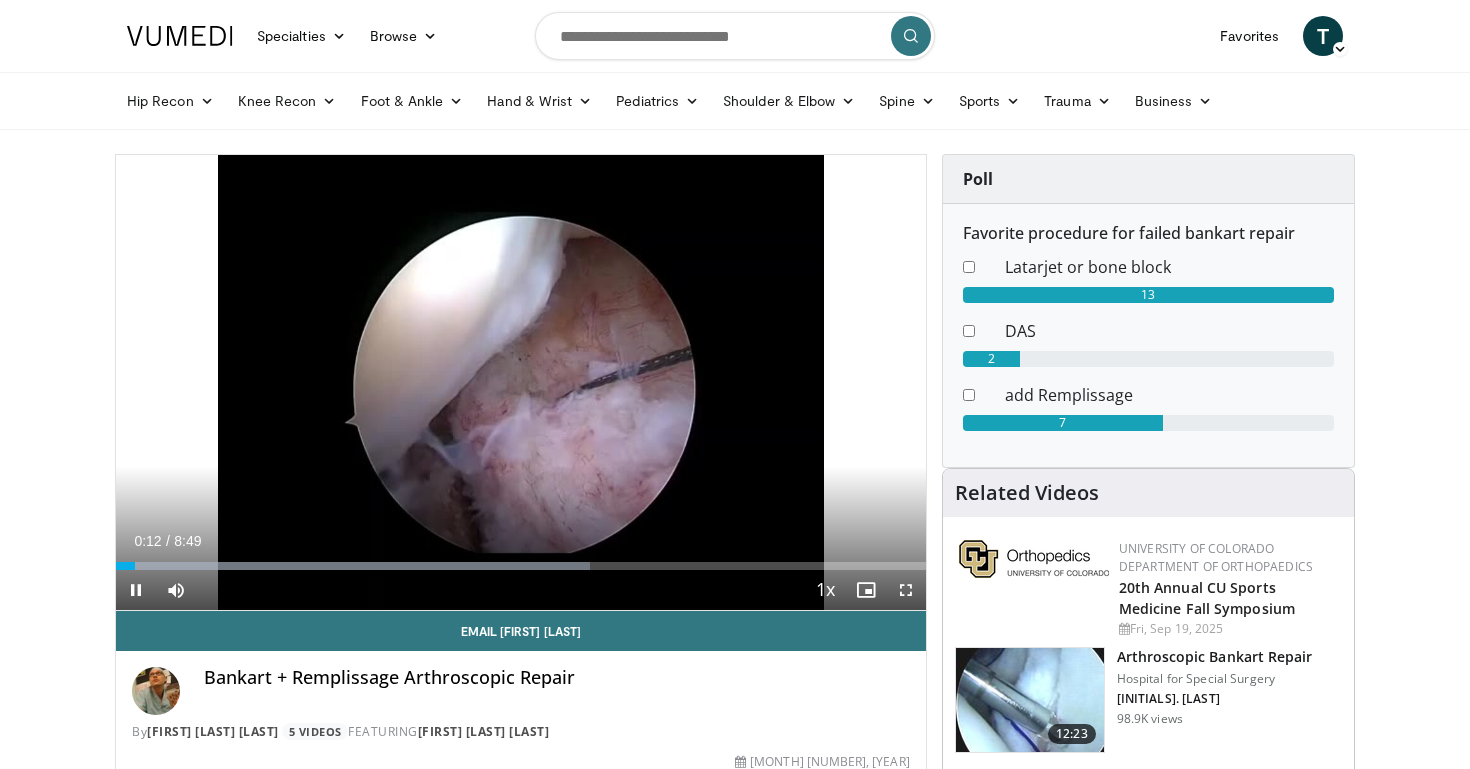 click at bounding box center [906, 590] 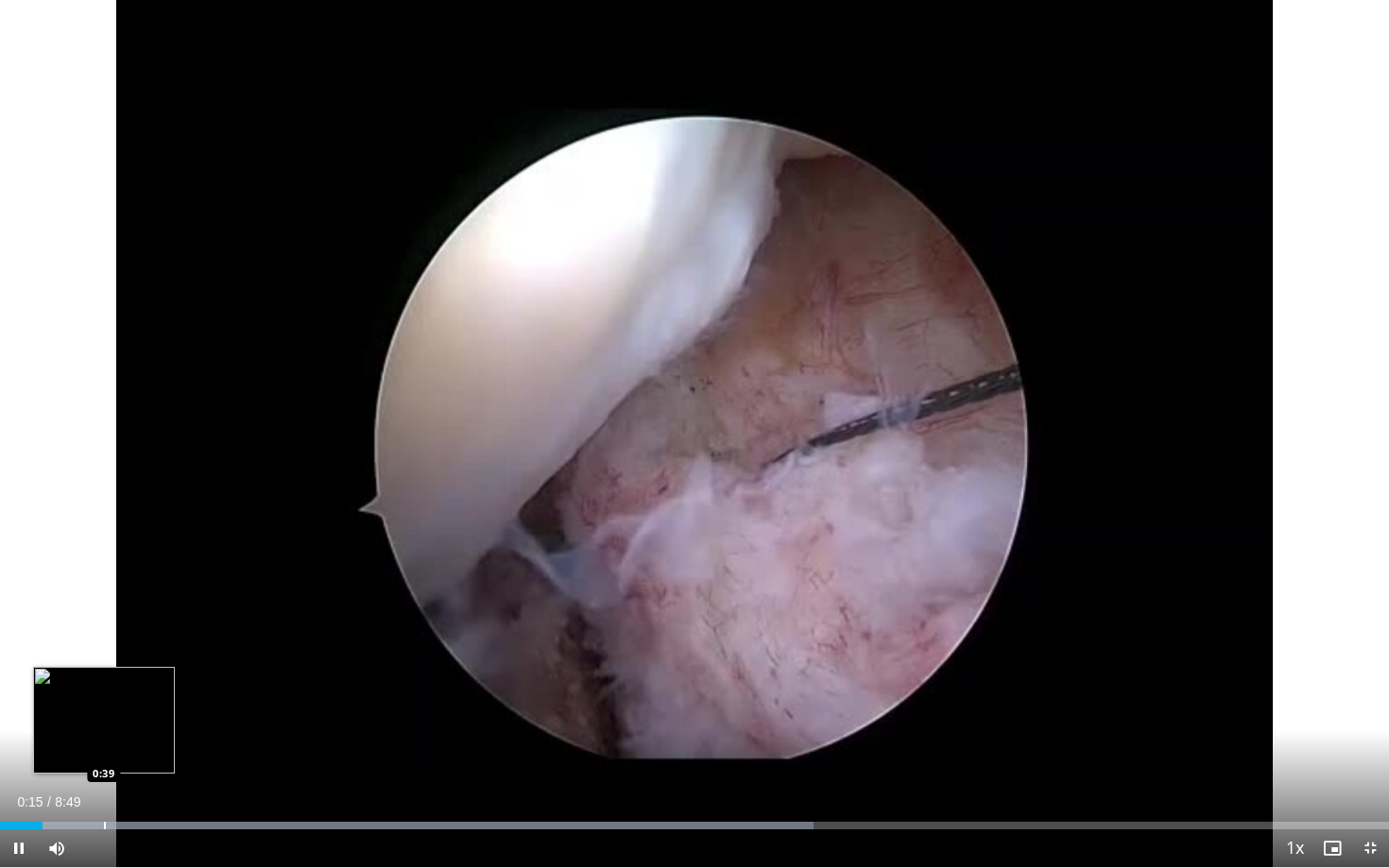 click at bounding box center [105, 825] 